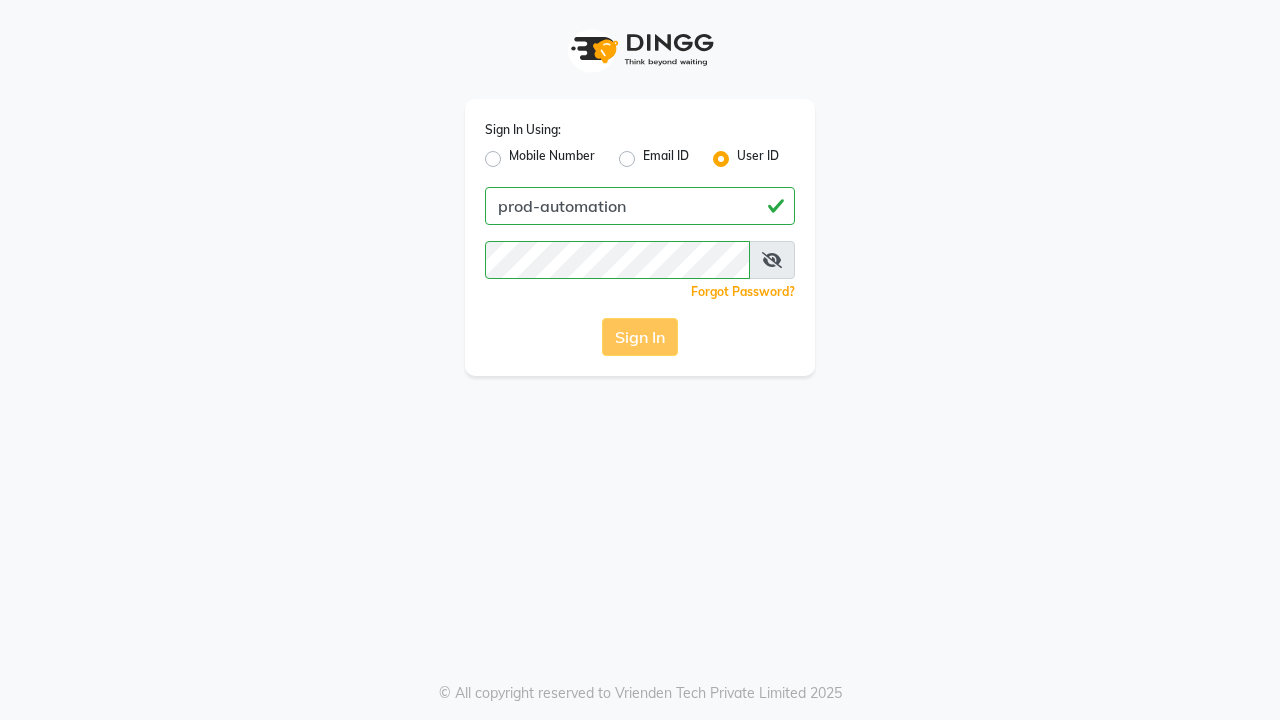 scroll, scrollTop: 0, scrollLeft: 0, axis: both 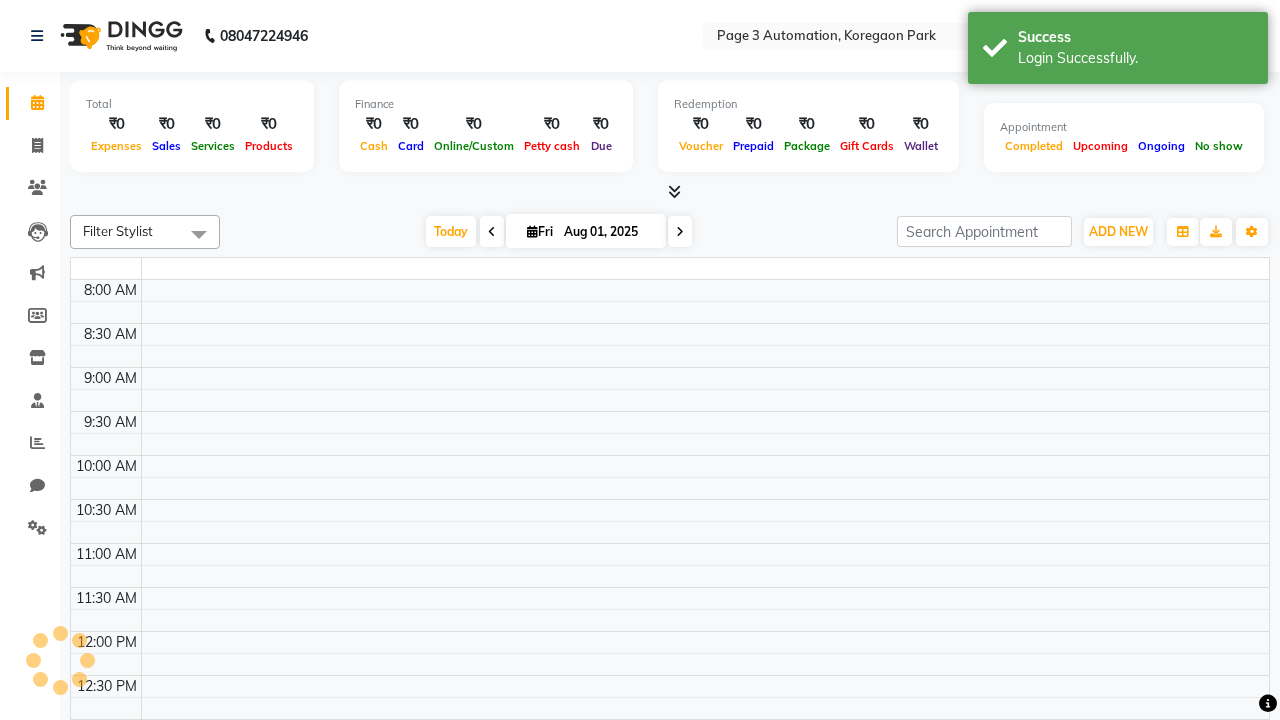 select on "en" 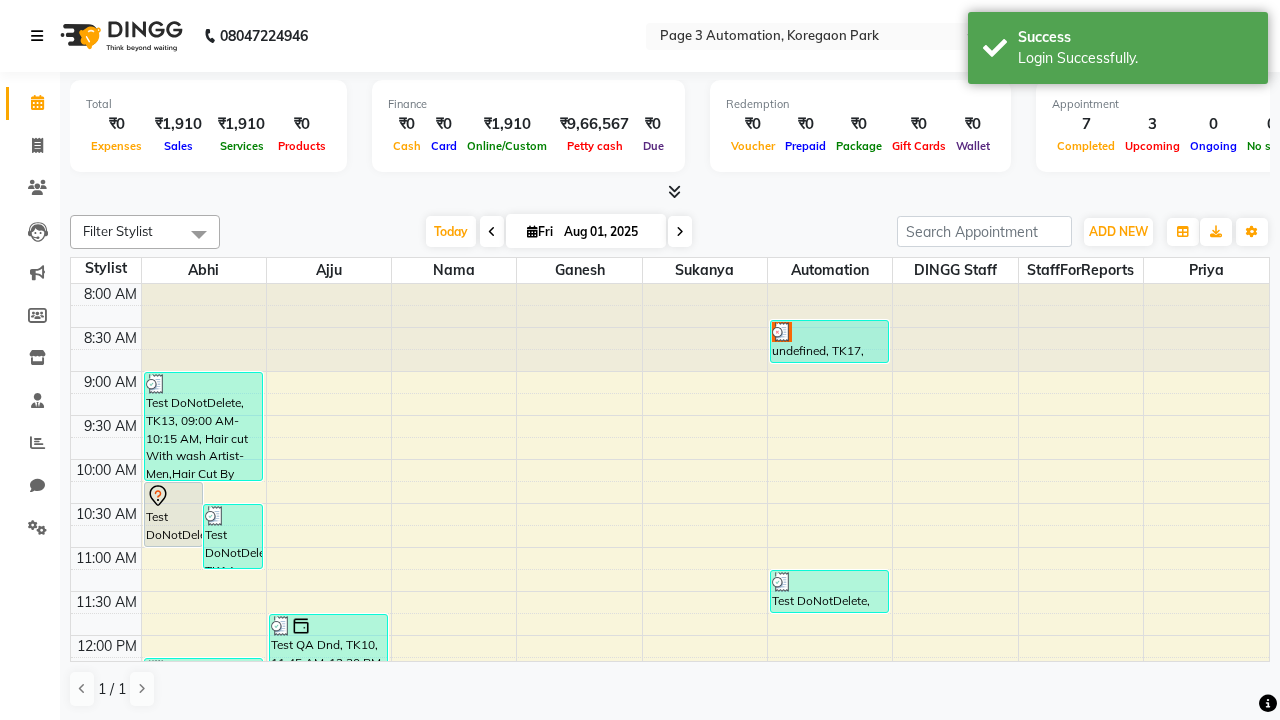 click at bounding box center (37, 36) 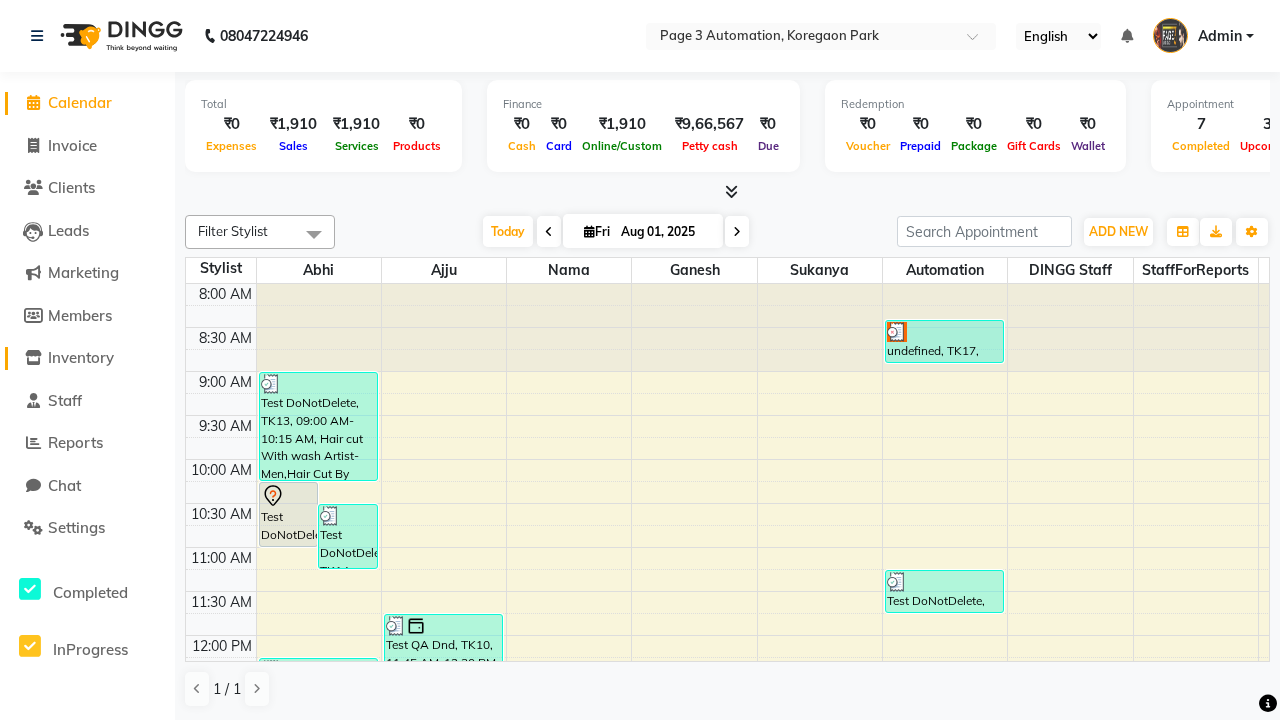 click on "Inventory" 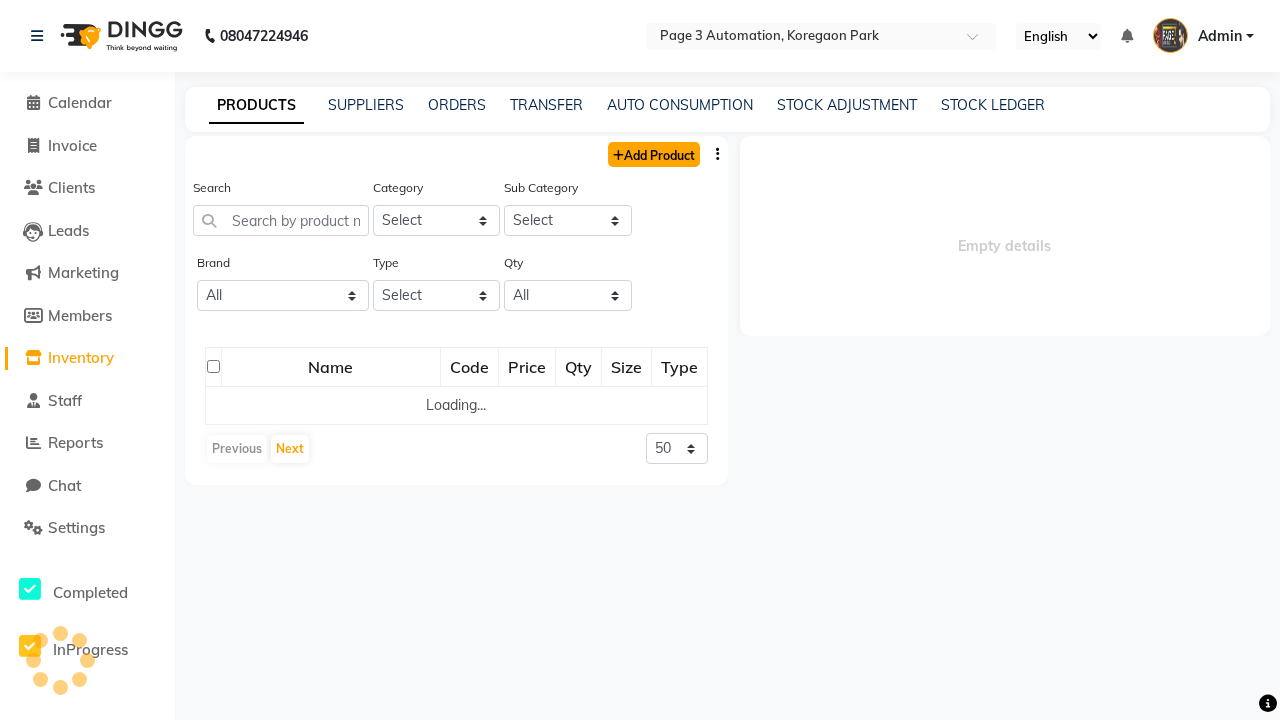 click on "Add Product" 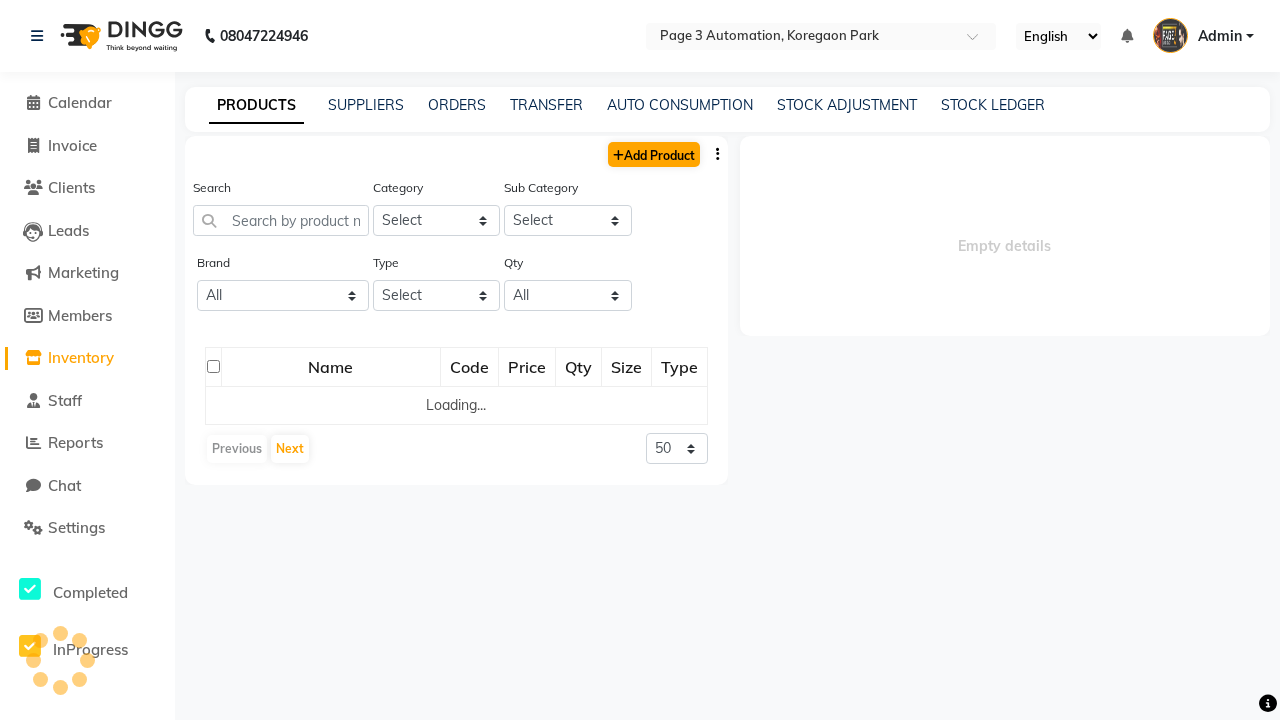 select on "true" 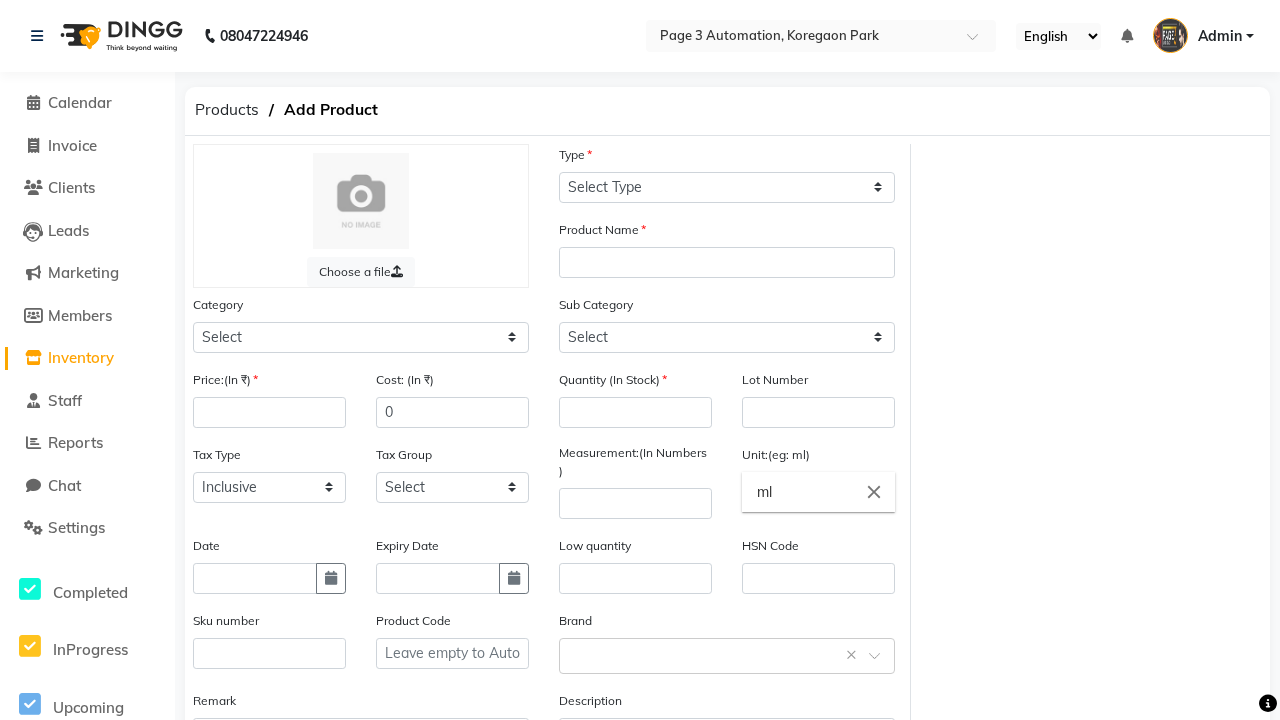 select on "C" 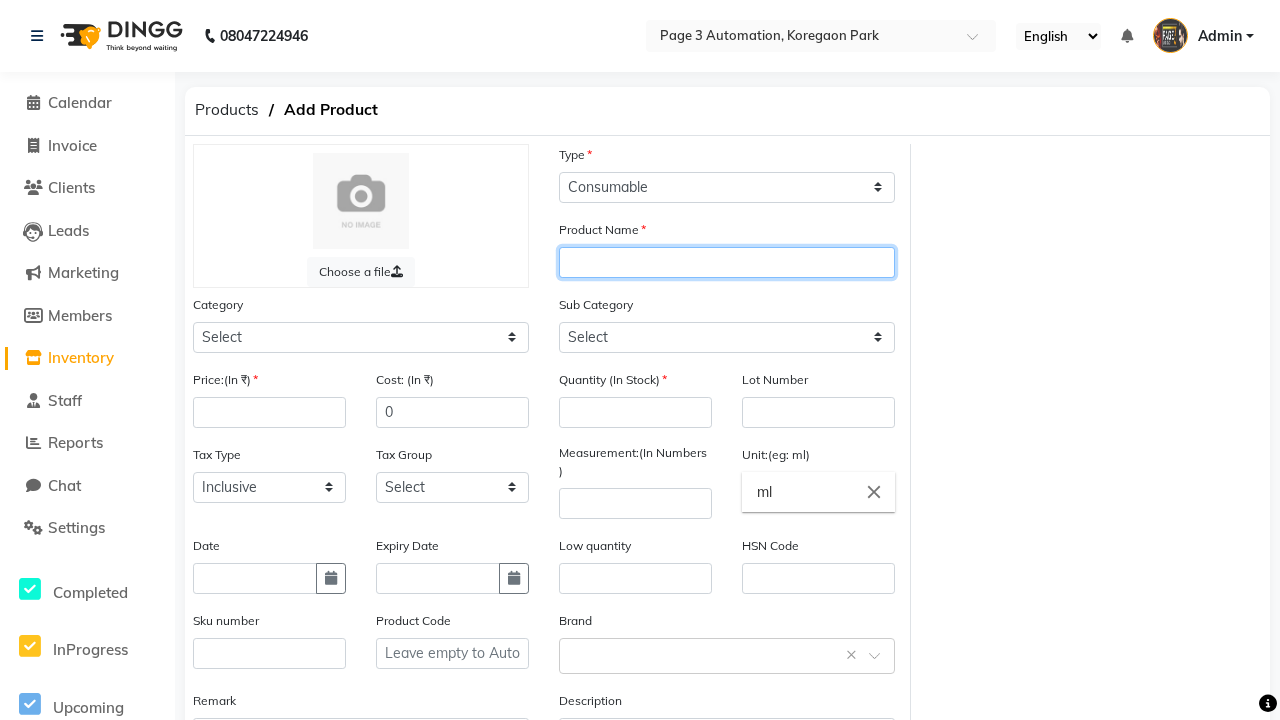 type on "Automation Product pr06I" 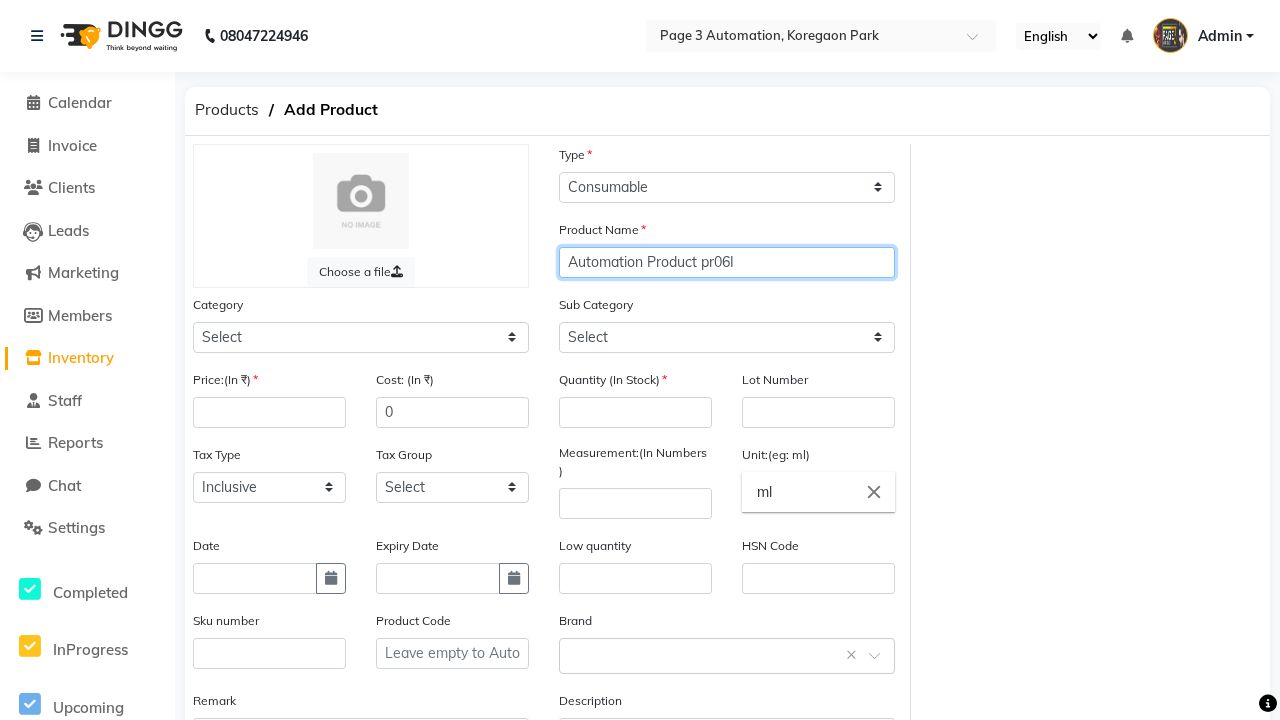 select on "1000" 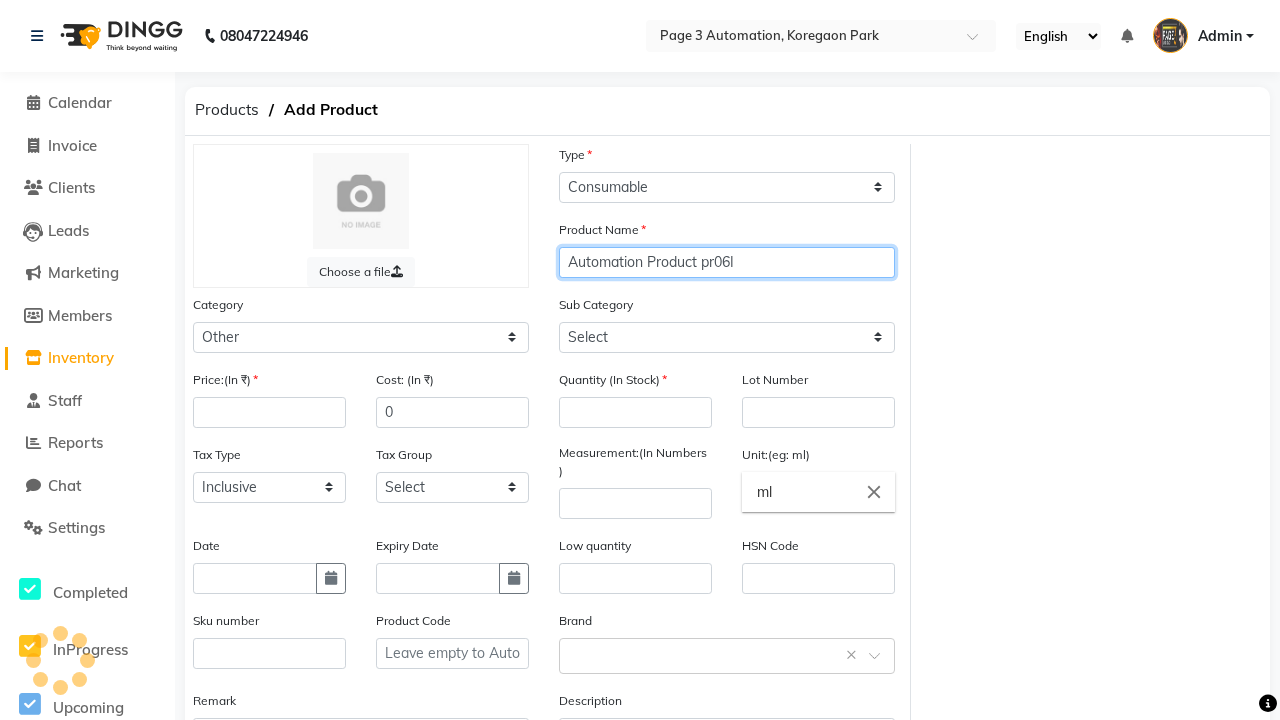 type on "Automation Product pr06I" 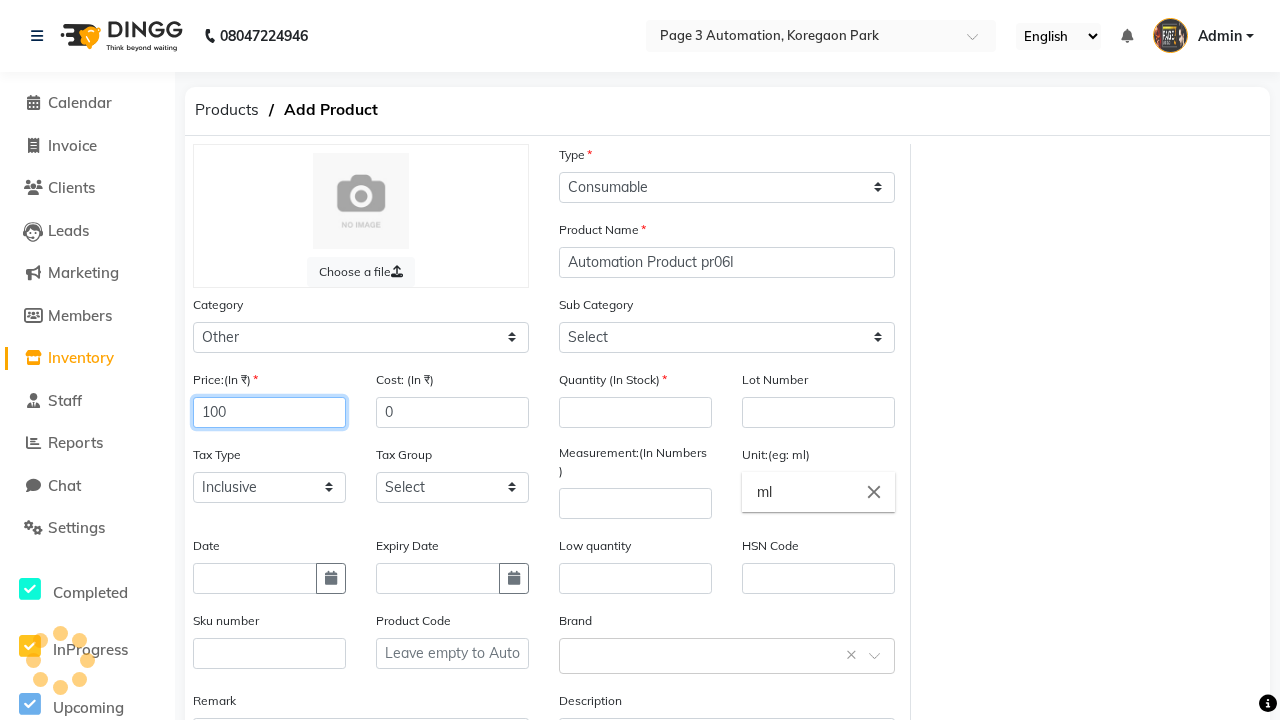 type on "100" 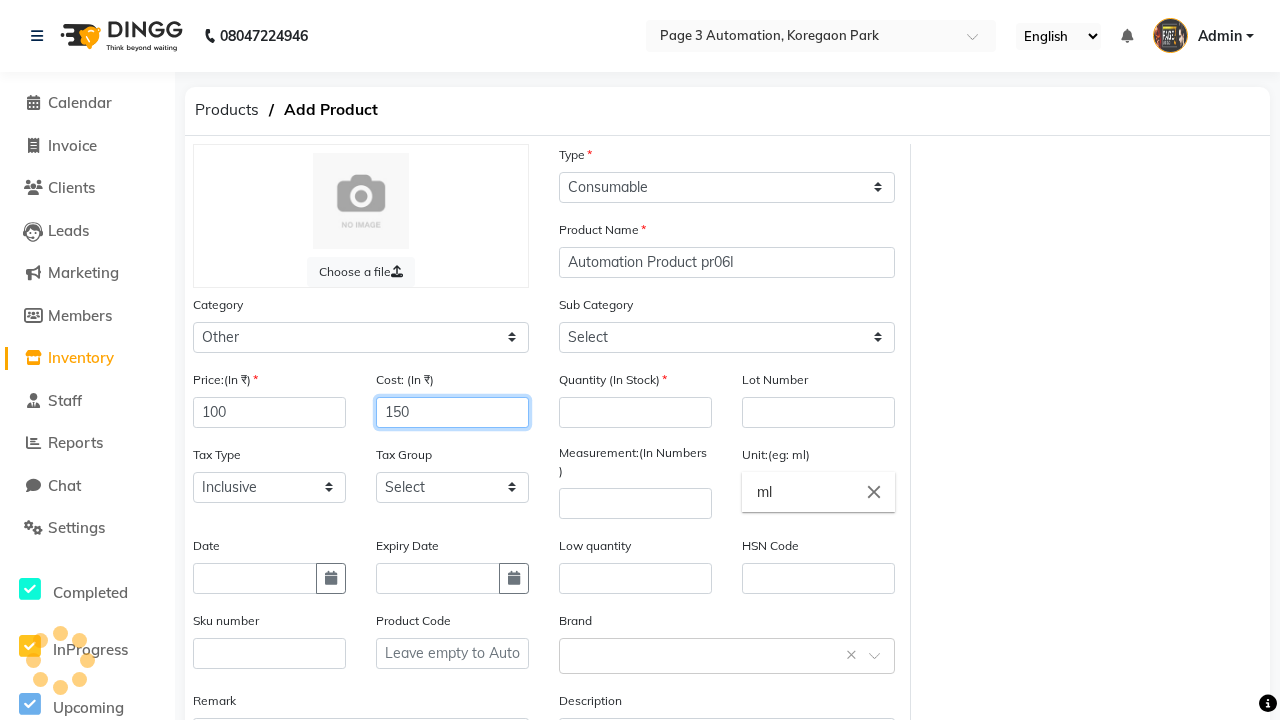 type on "150" 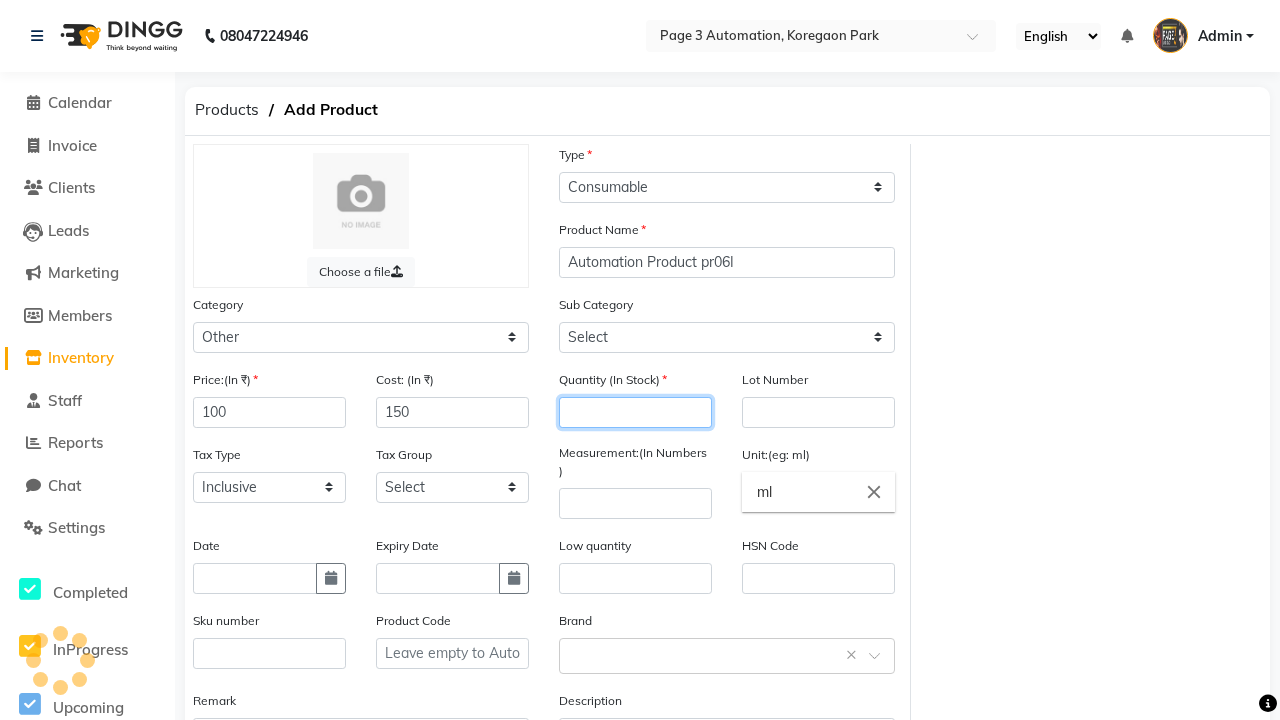type on "100" 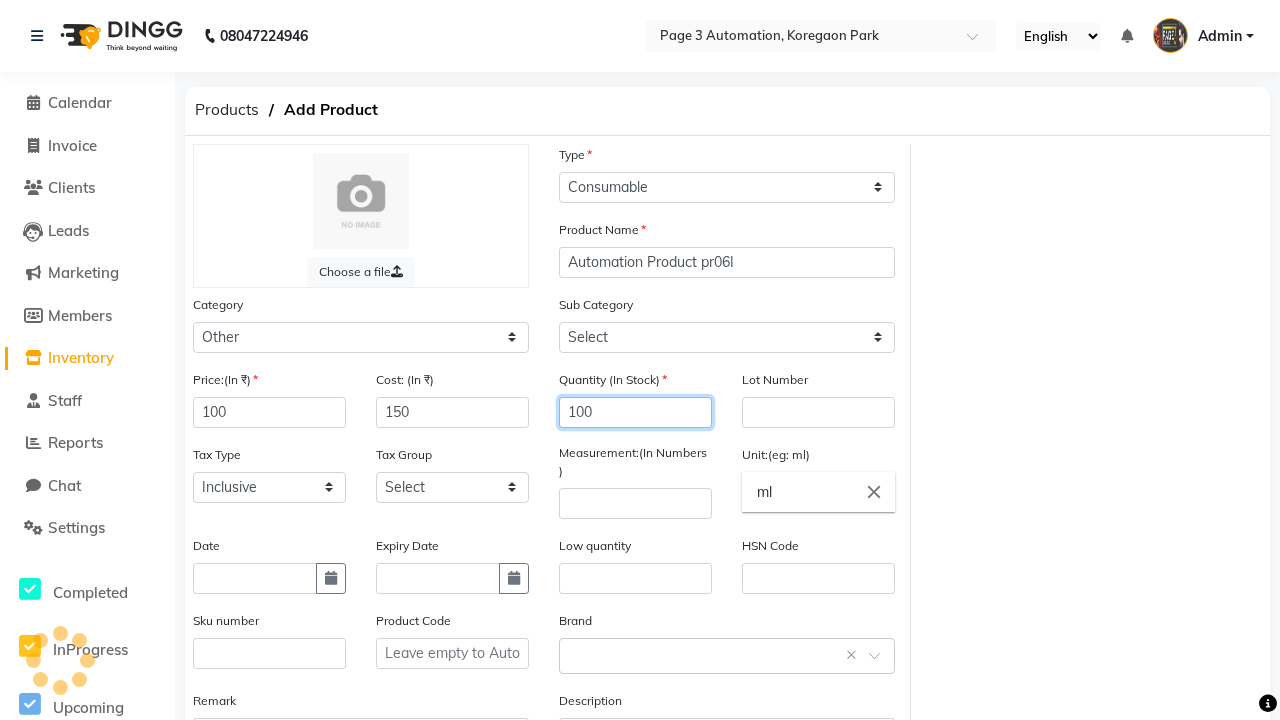 select on "1002" 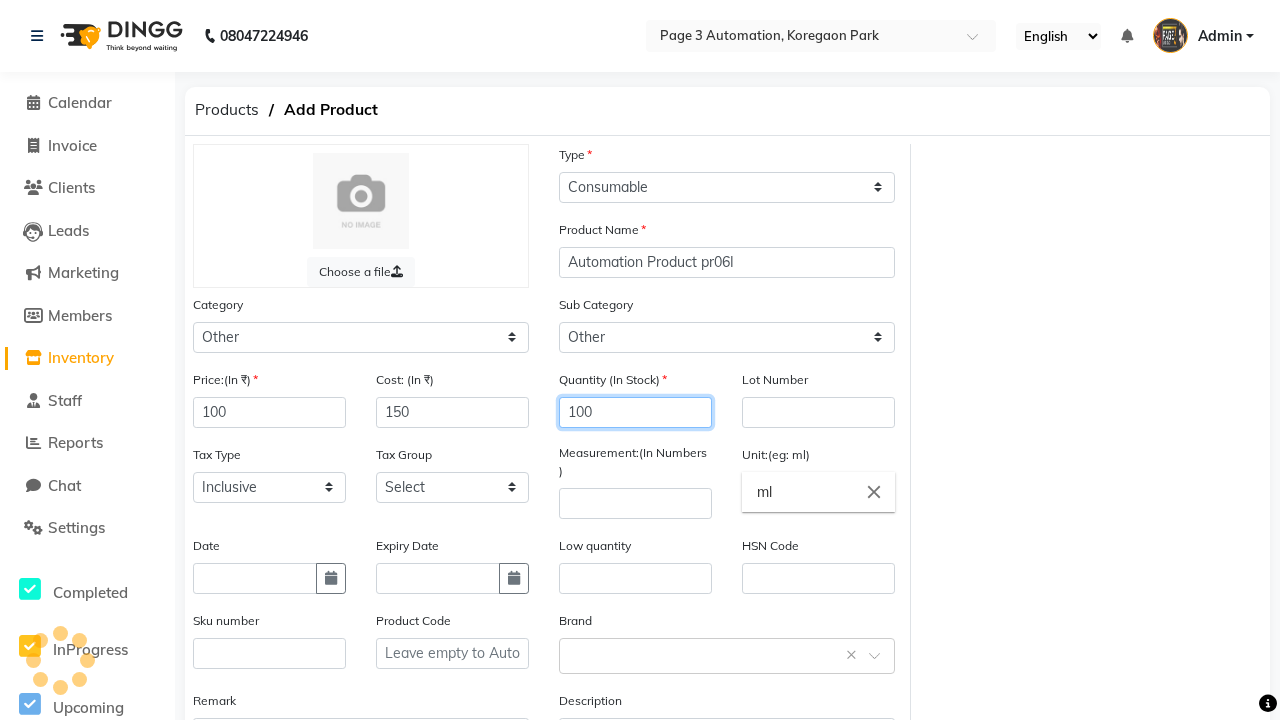 type on "100" 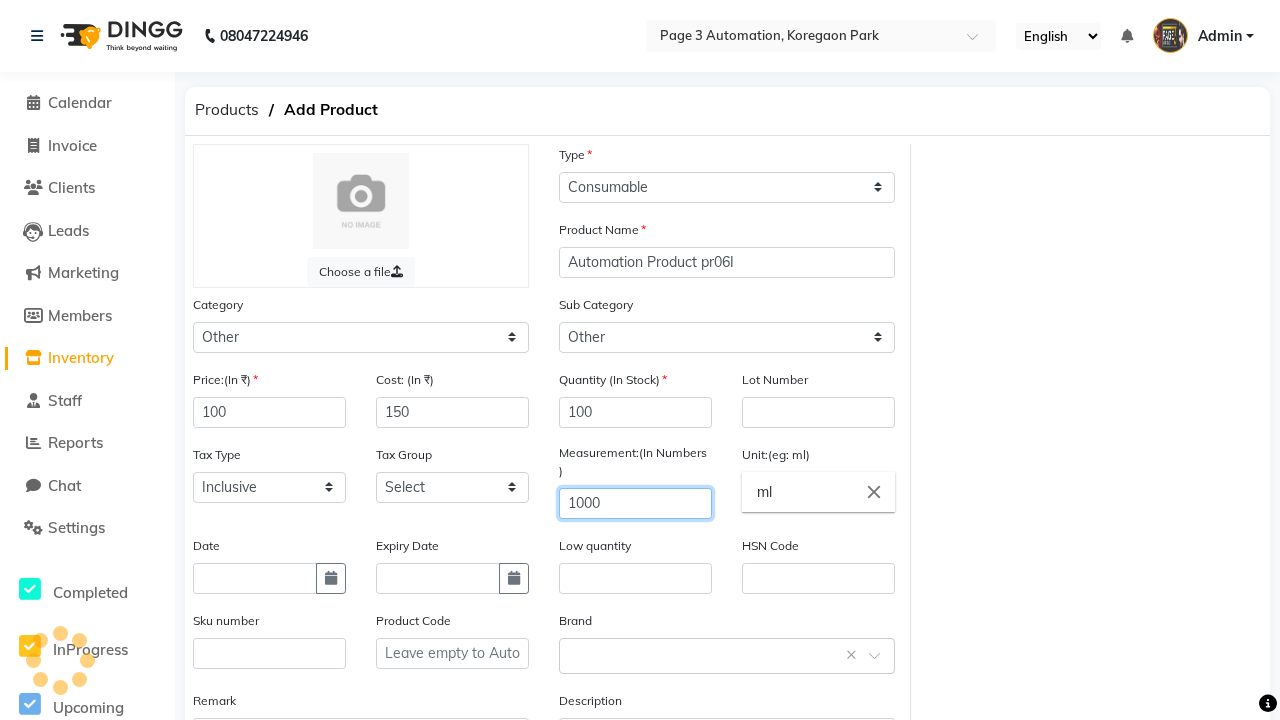 type on "1000" 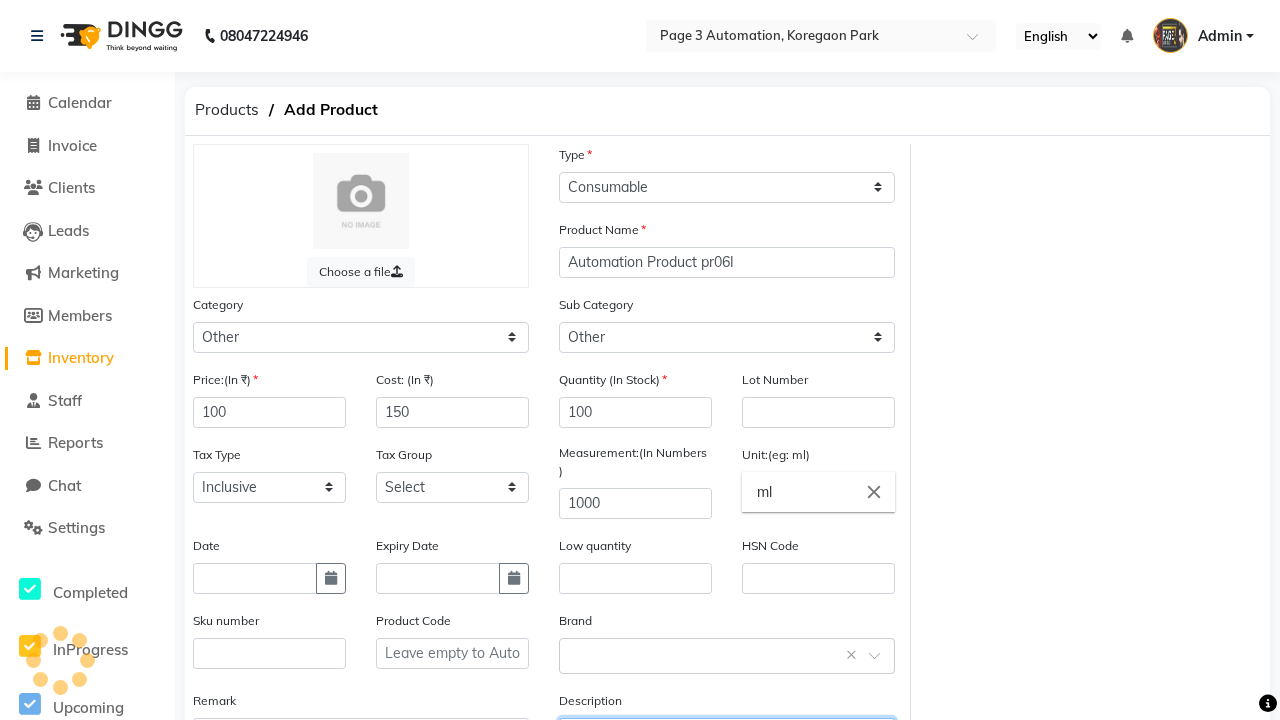 type on "This Product is Created by Automation" 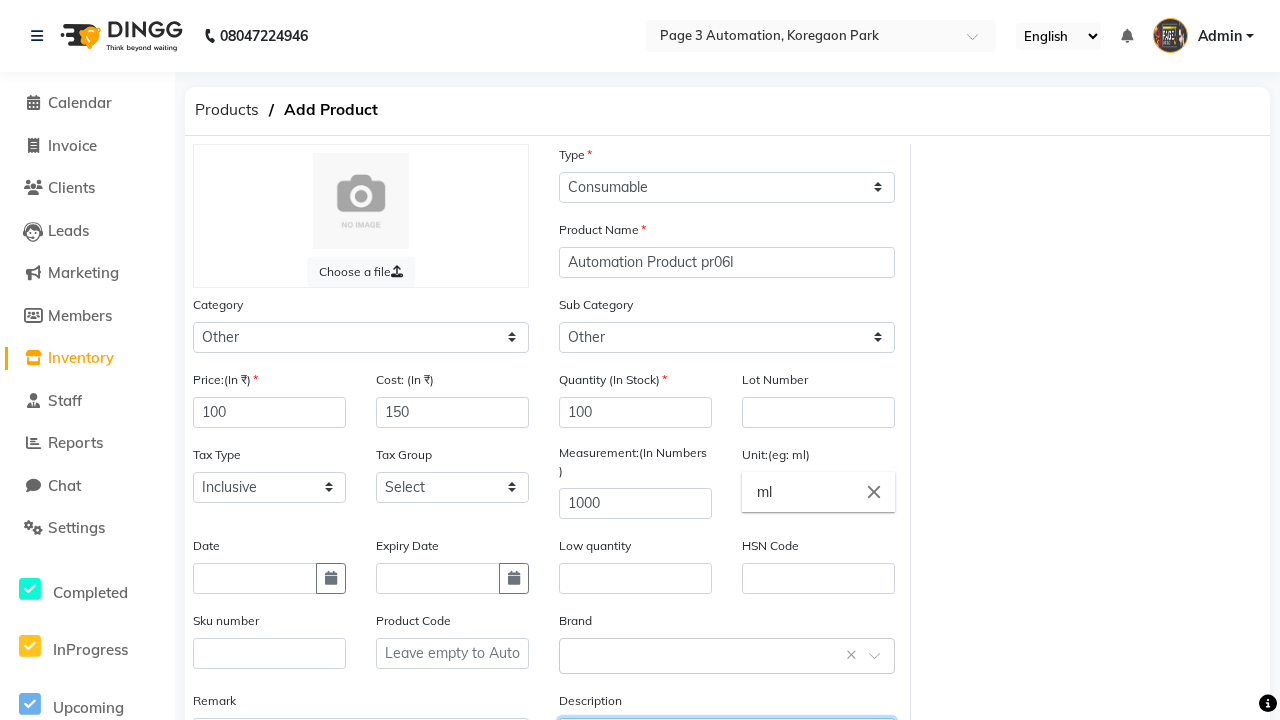 scroll, scrollTop: 22, scrollLeft: 0, axis: vertical 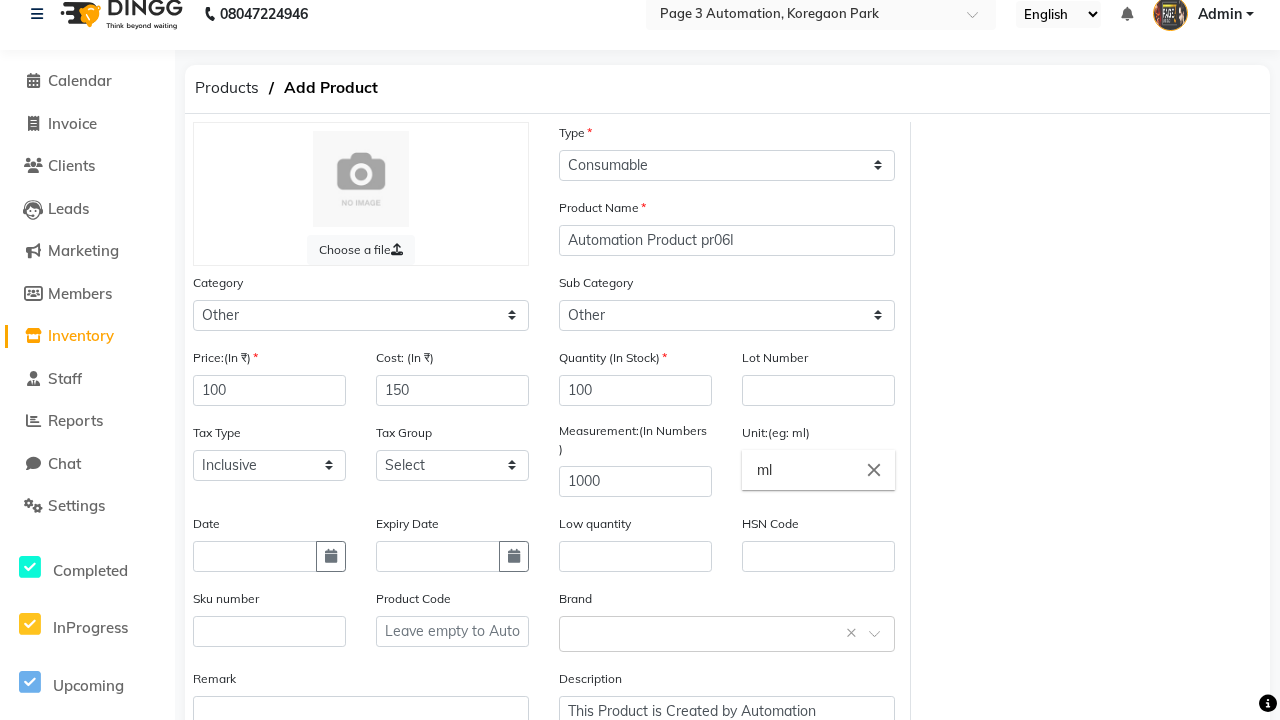 click on "Save" 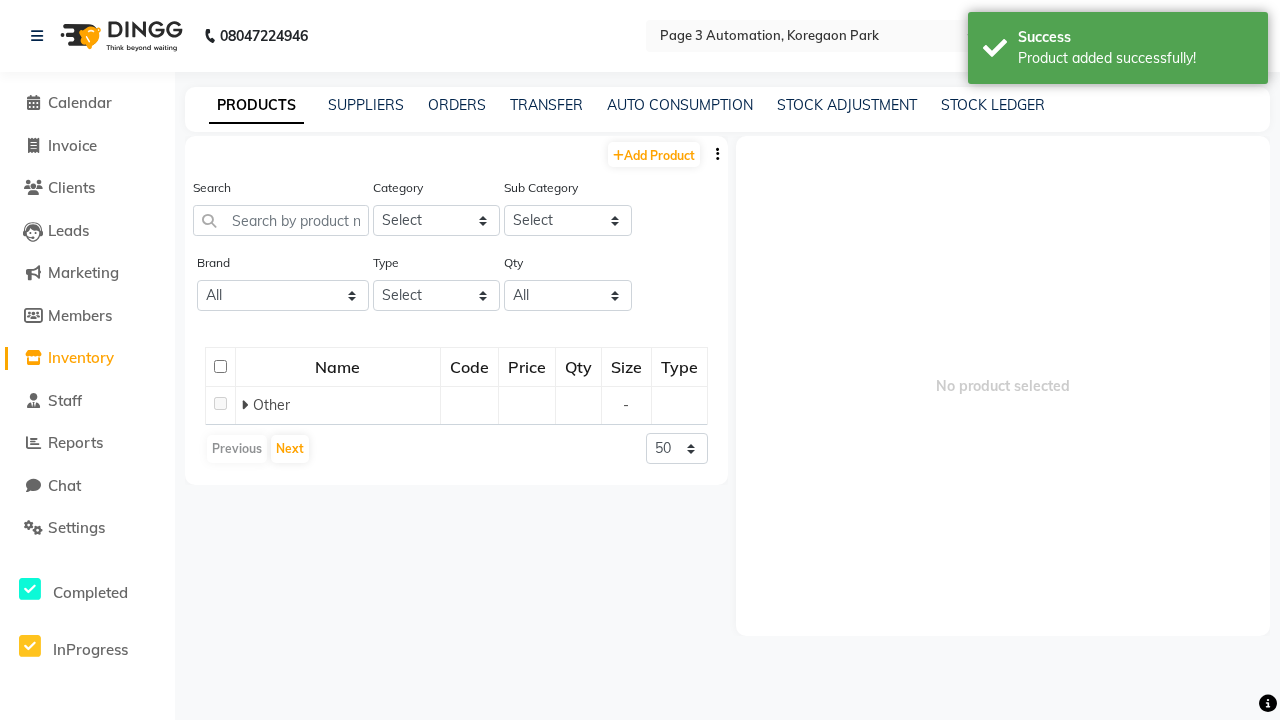 scroll, scrollTop: 0, scrollLeft: 0, axis: both 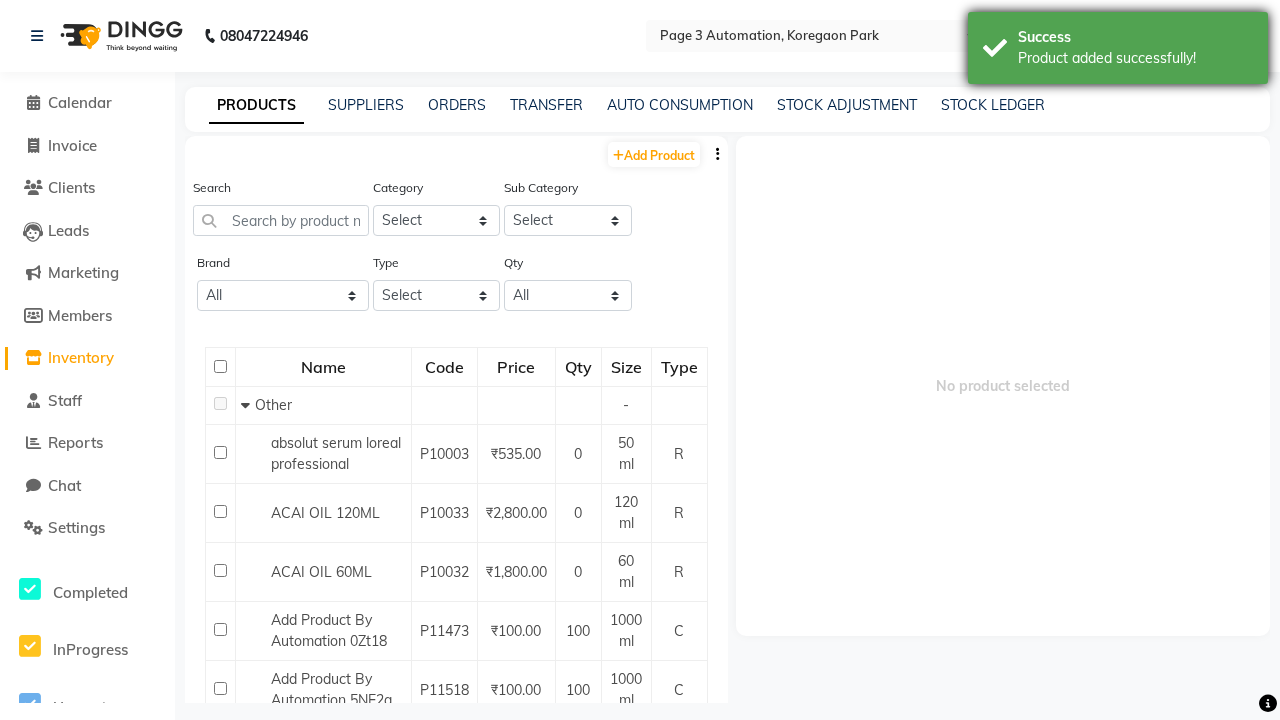 click on "Product added successfully!" at bounding box center [1135, 58] 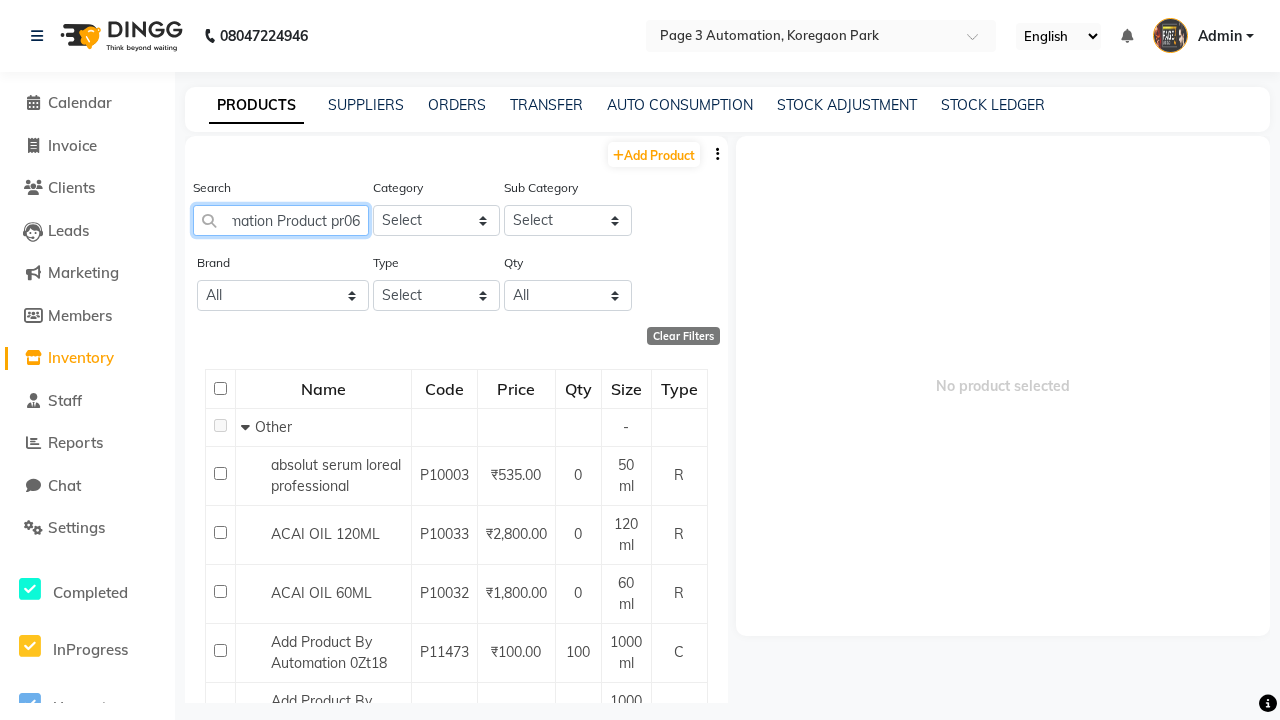 type on "Automation Product pr06I" 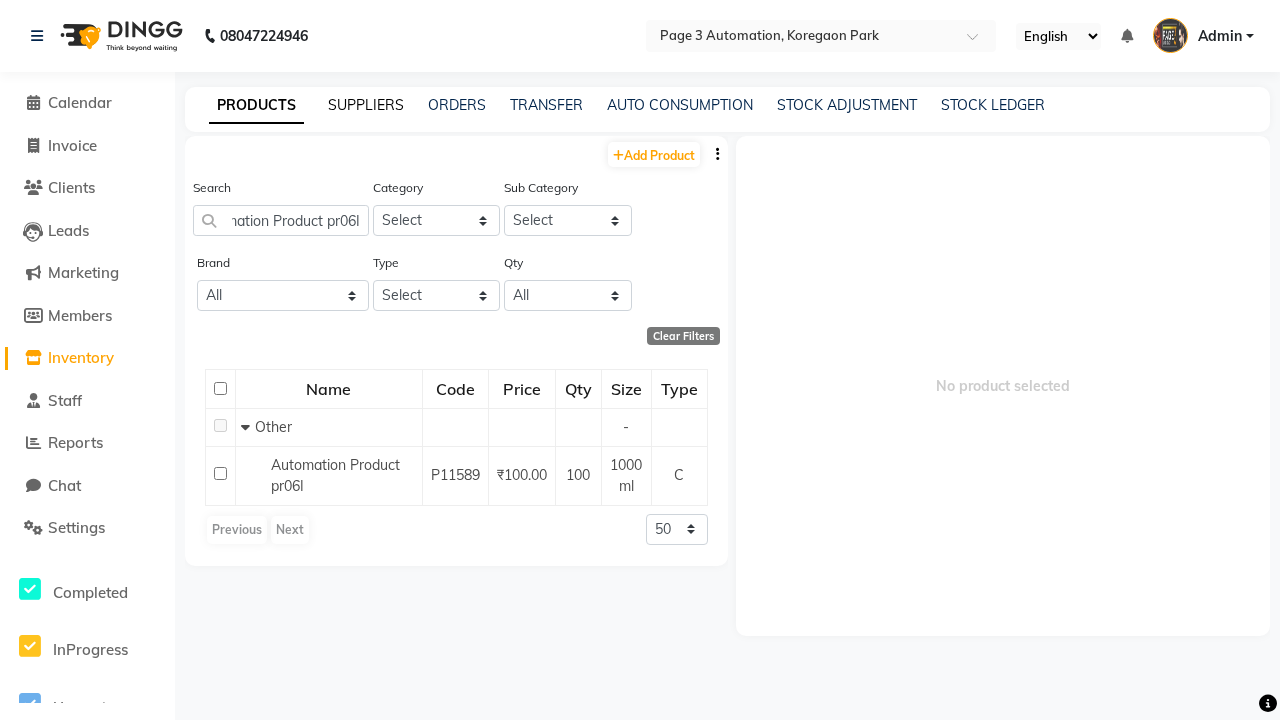 click on "SUPPLIERS" 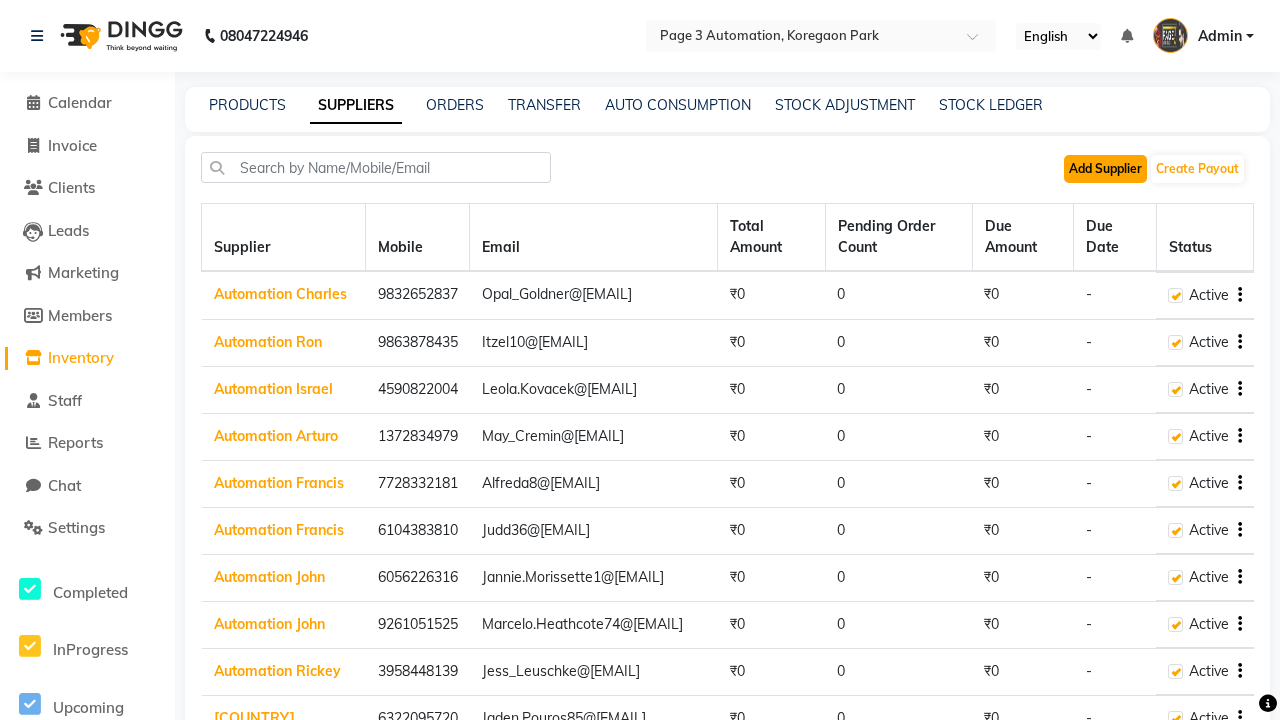 click on "Add Supplier" 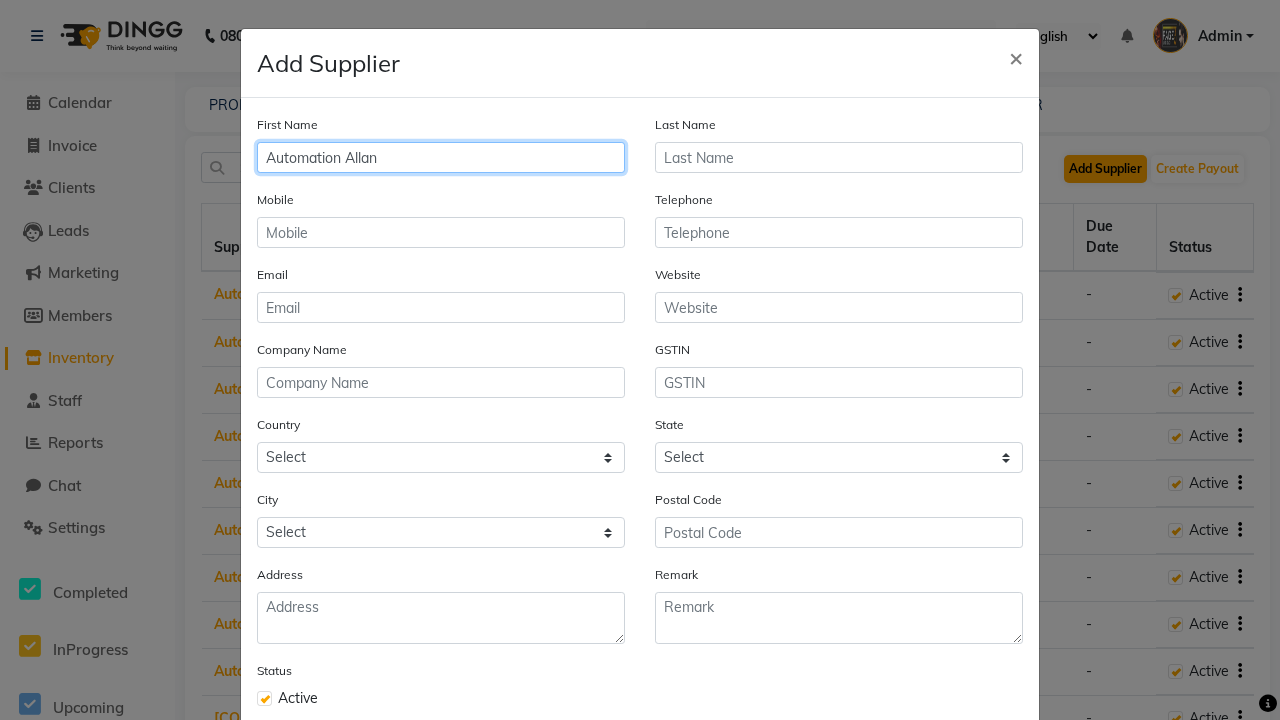 type on "Automation Allan" 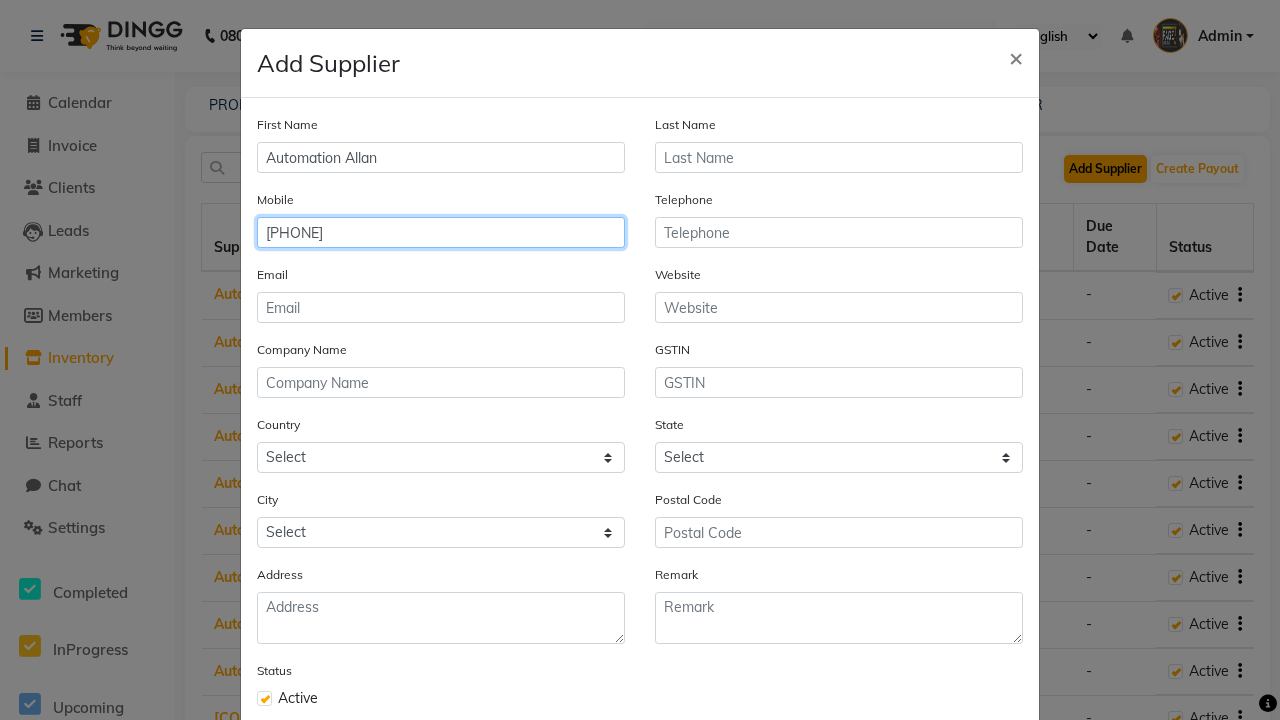 type on "[PHONE]" 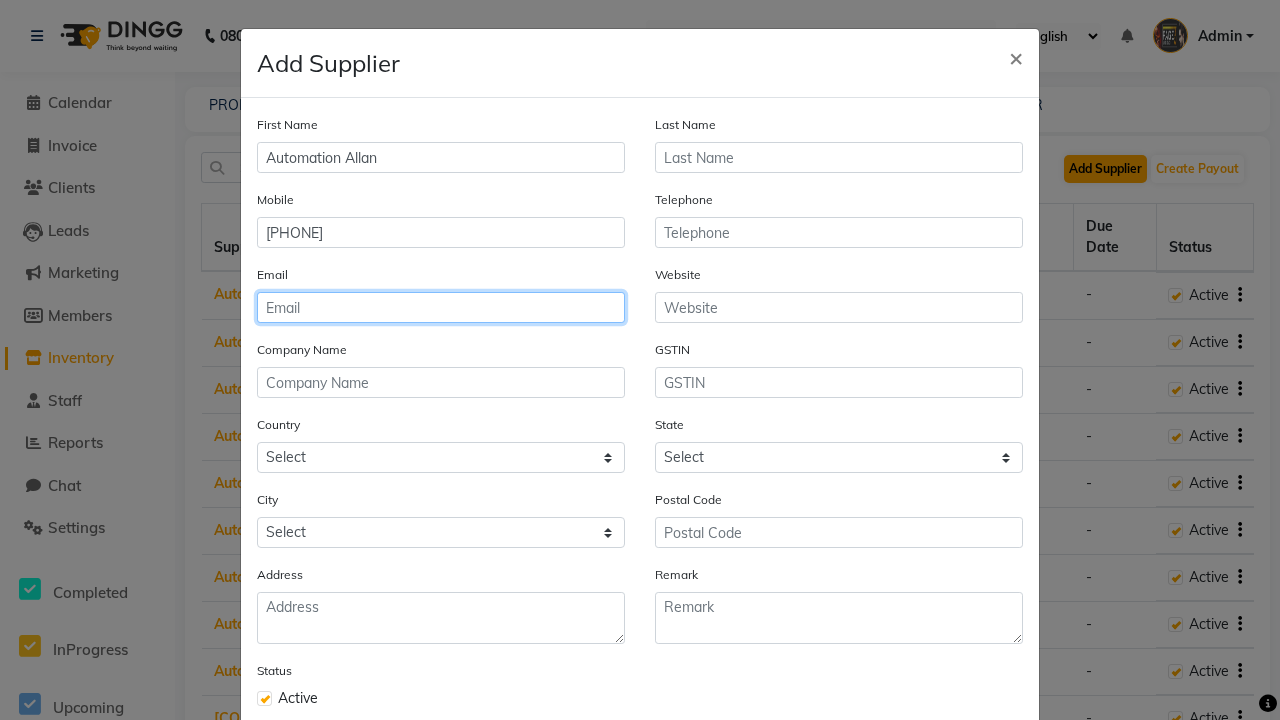 type on "Haskell.Goyette@[EMAIL]" 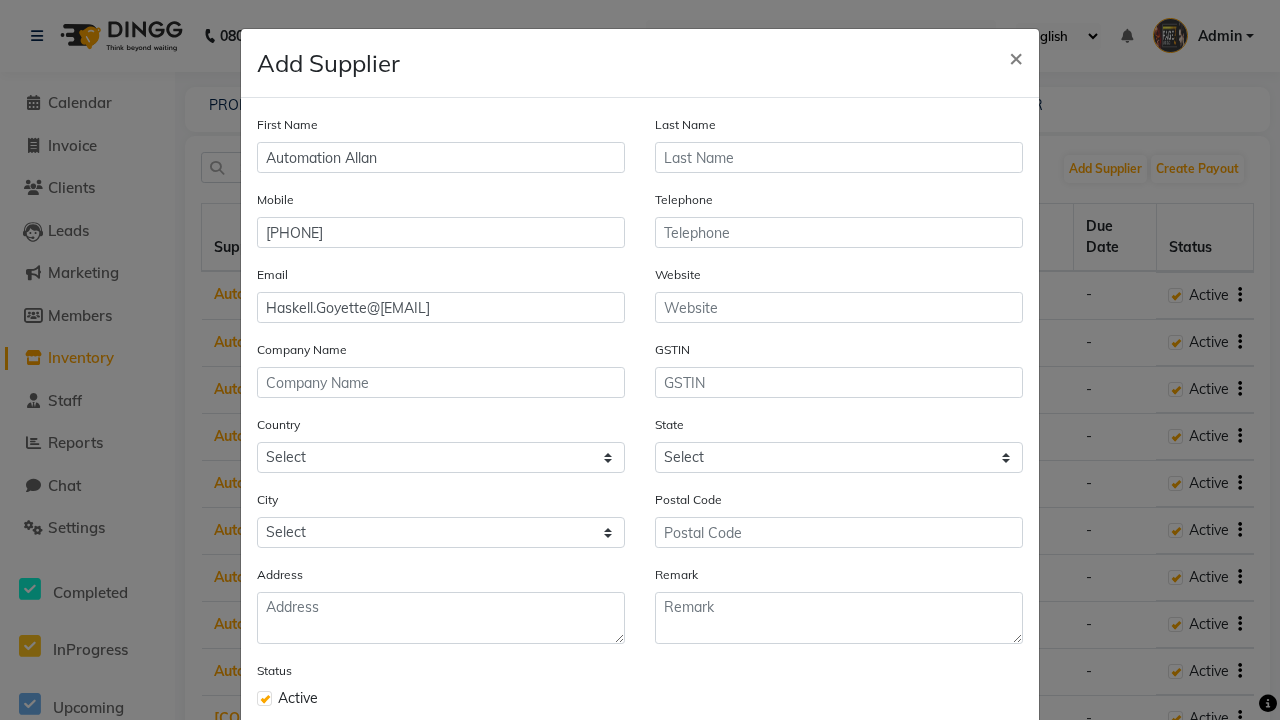 click on "Save" 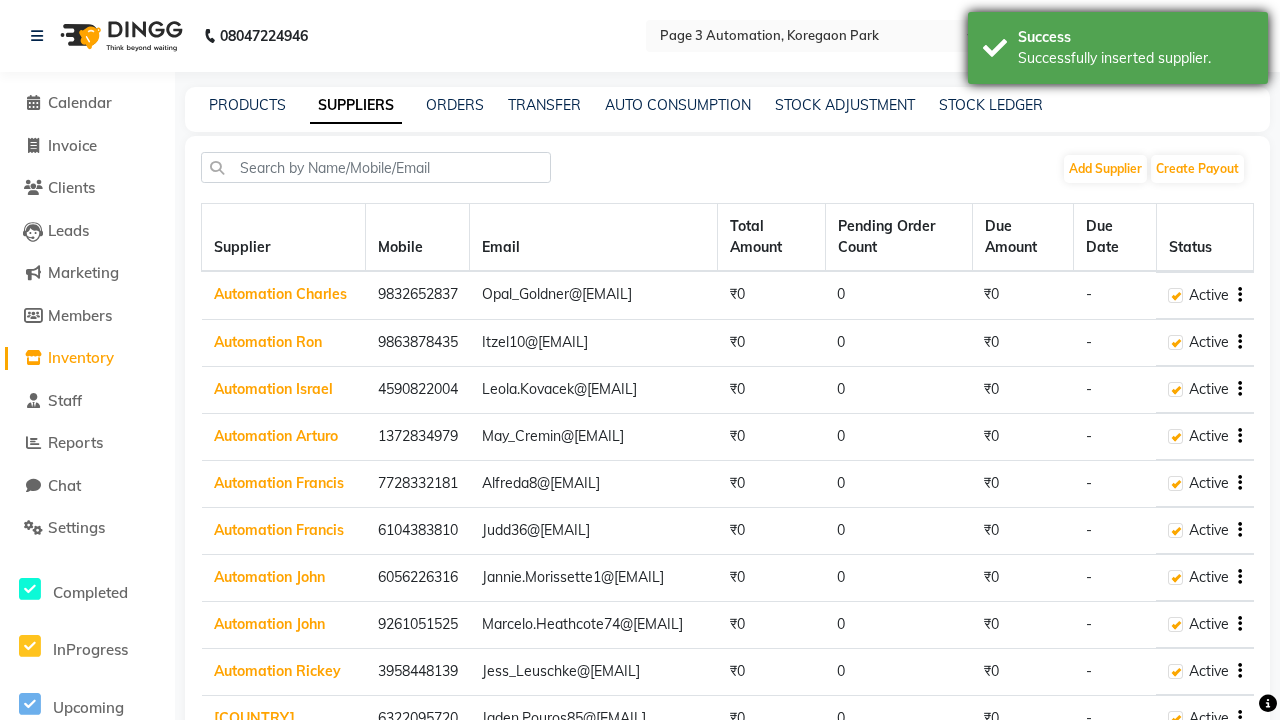 click on "Successfully inserted supplier." at bounding box center (1135, 58) 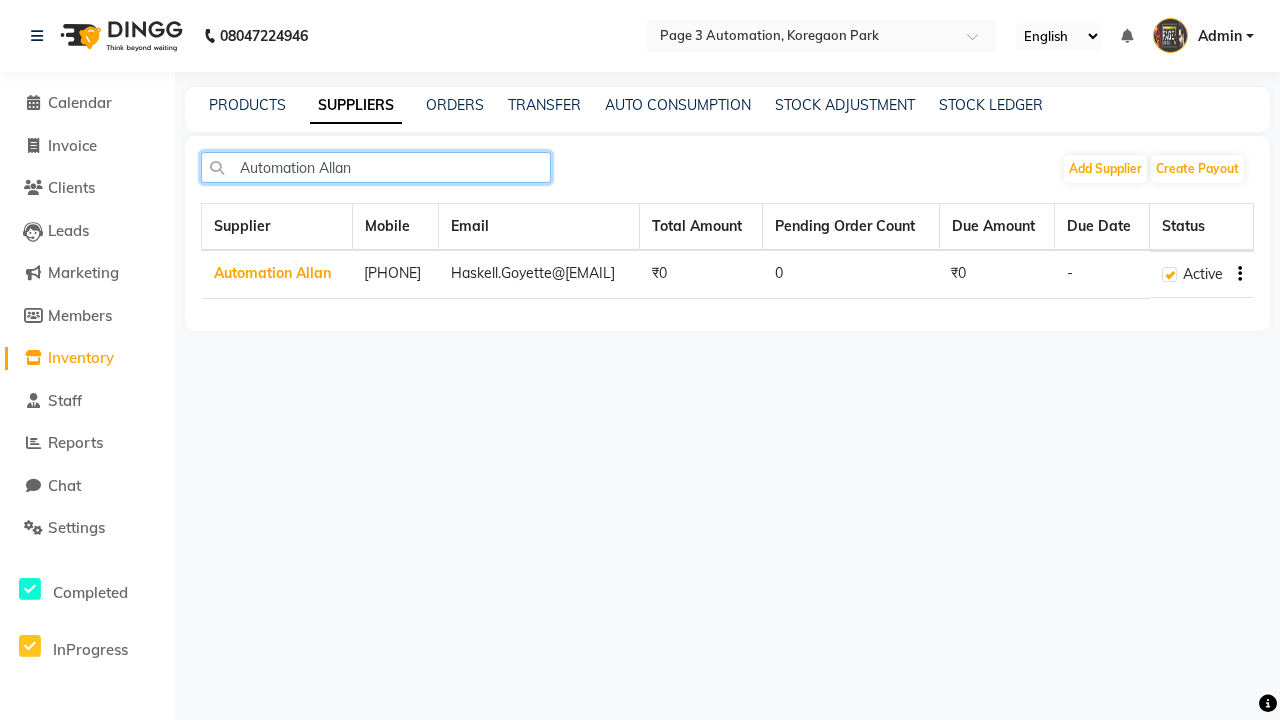 type on "Automation Allan" 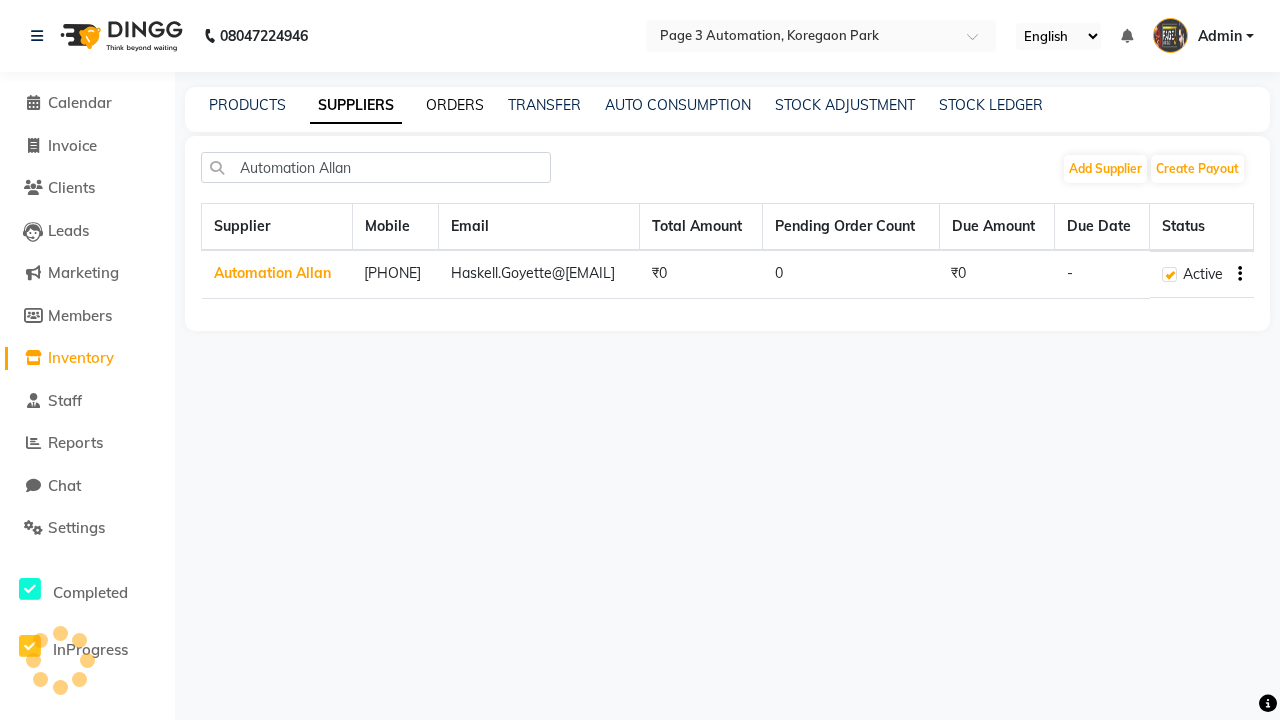 click on "ORDERS" 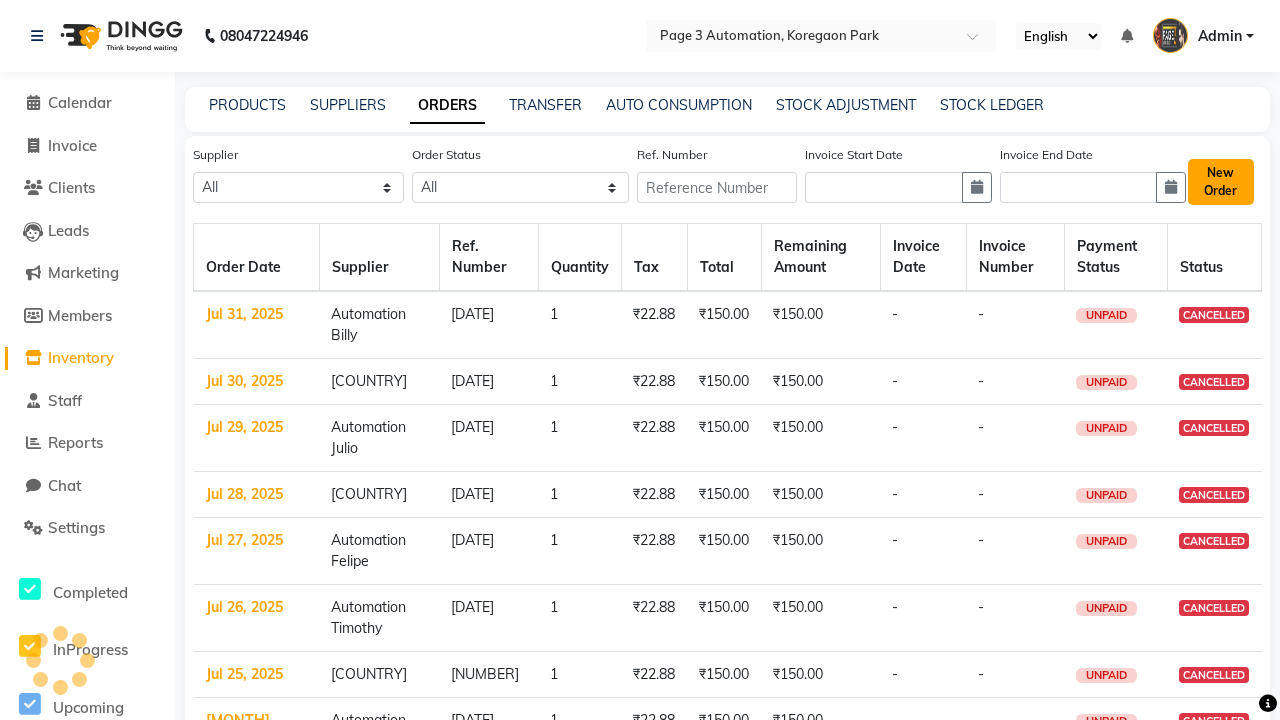 click on "New Order" 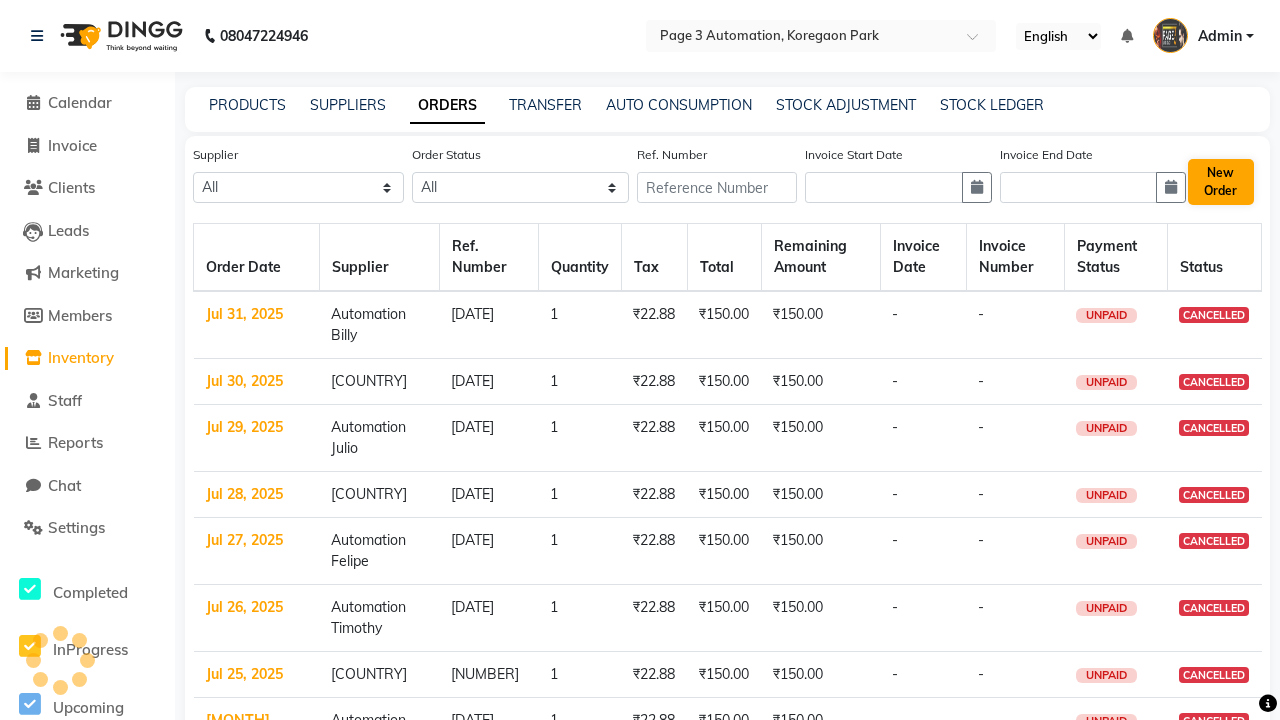 select on "true" 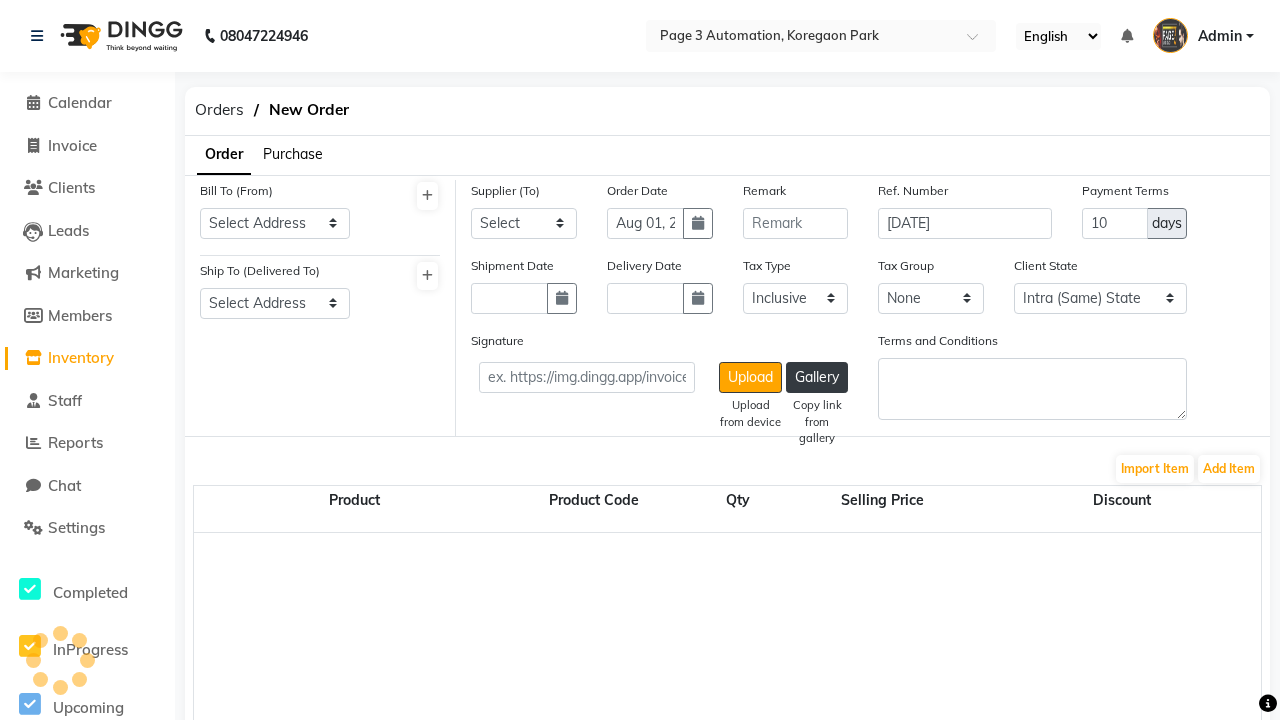 select on "3529" 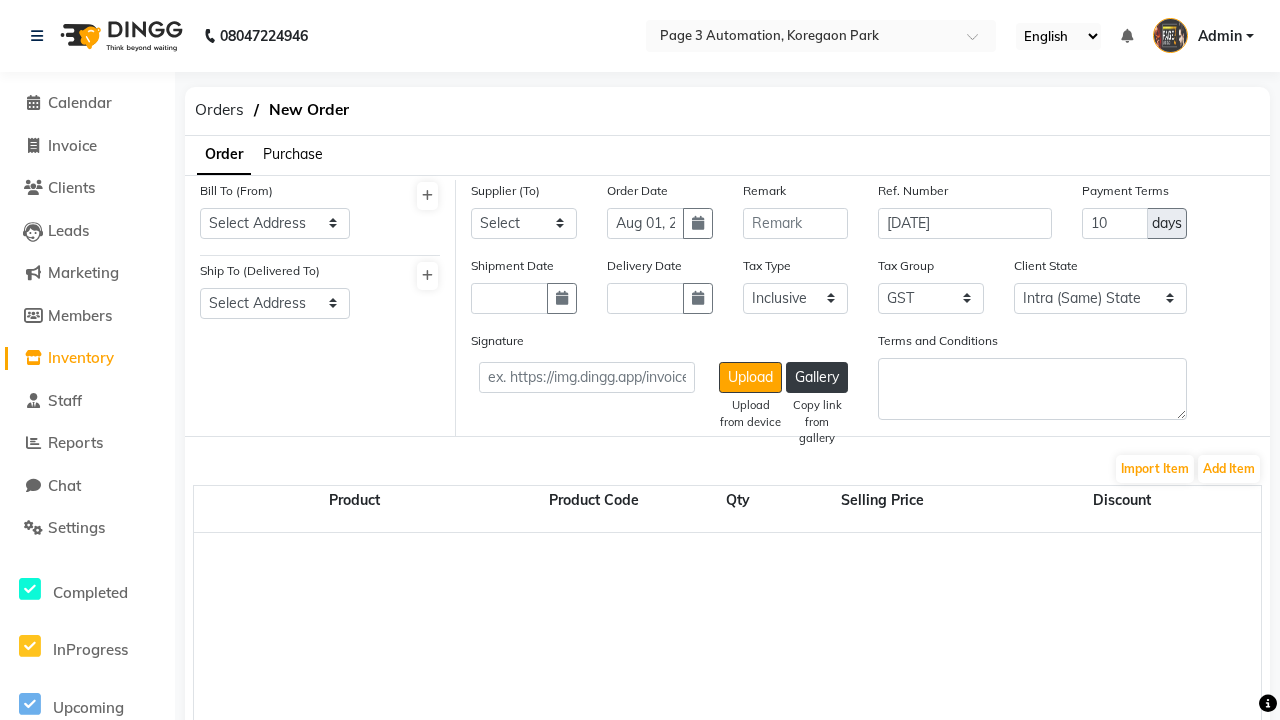 select on "1325" 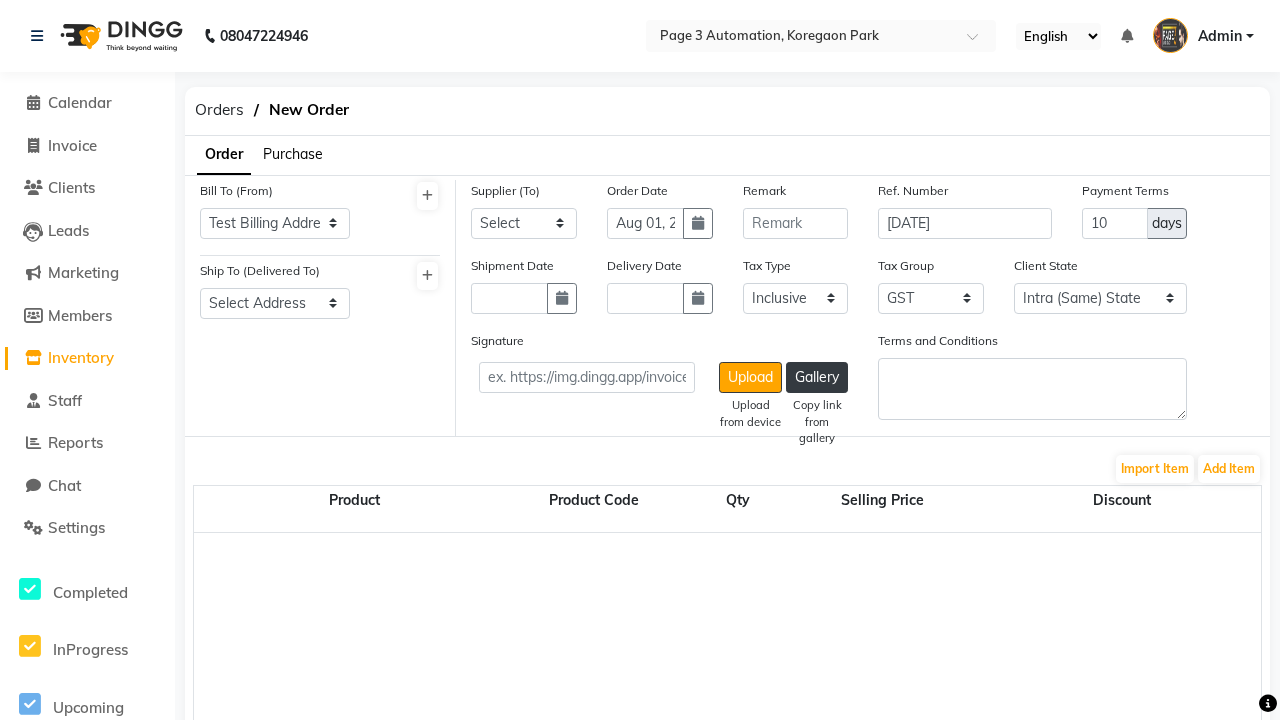 select on "1326" 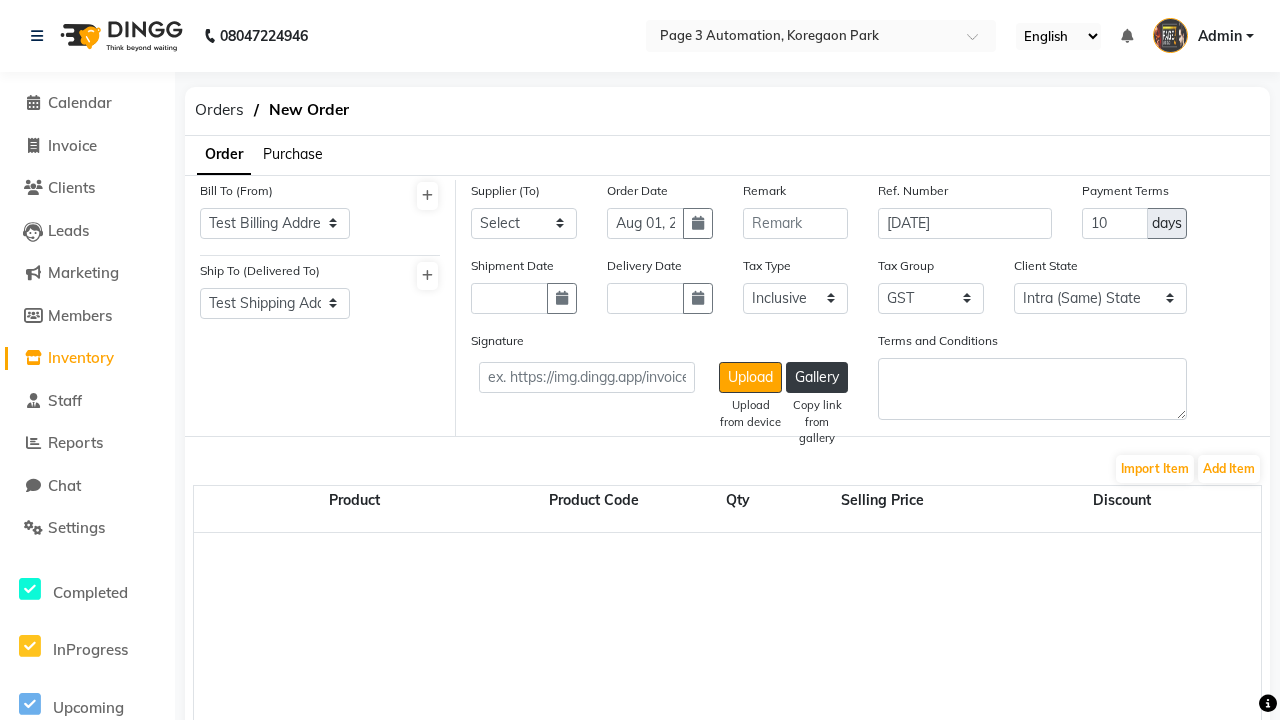 select on "5509" 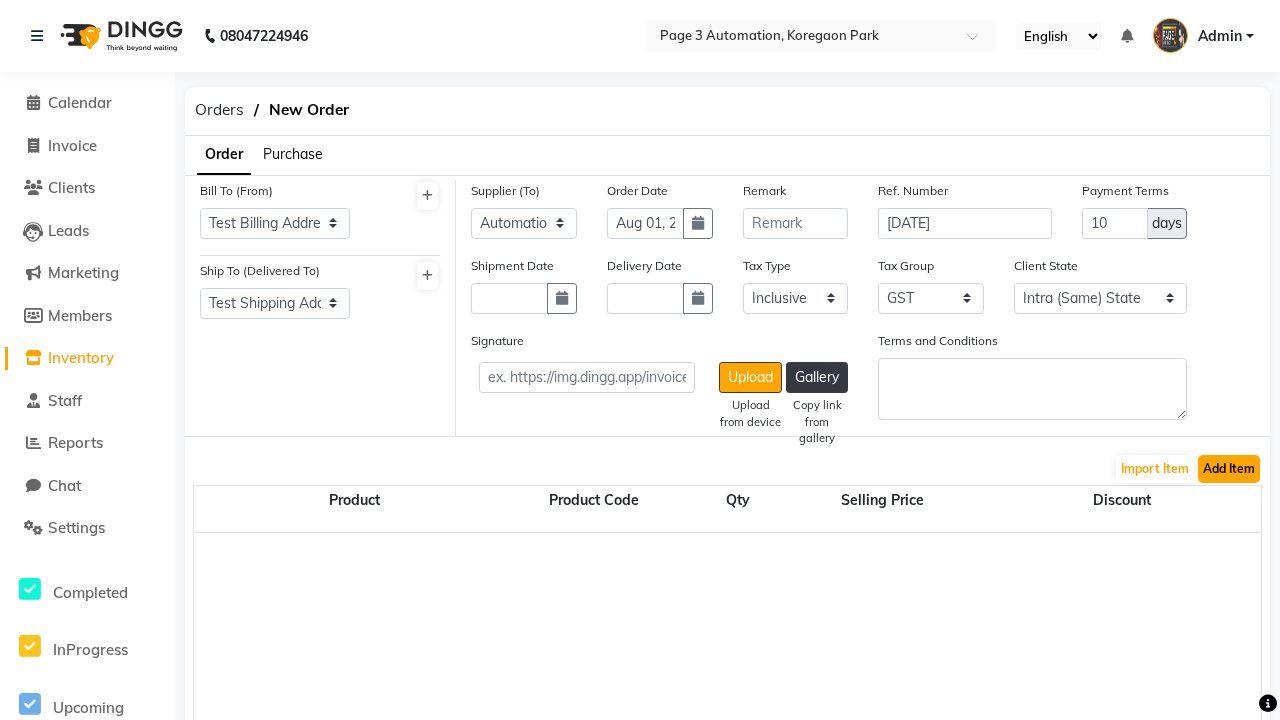 click on "Add Item" 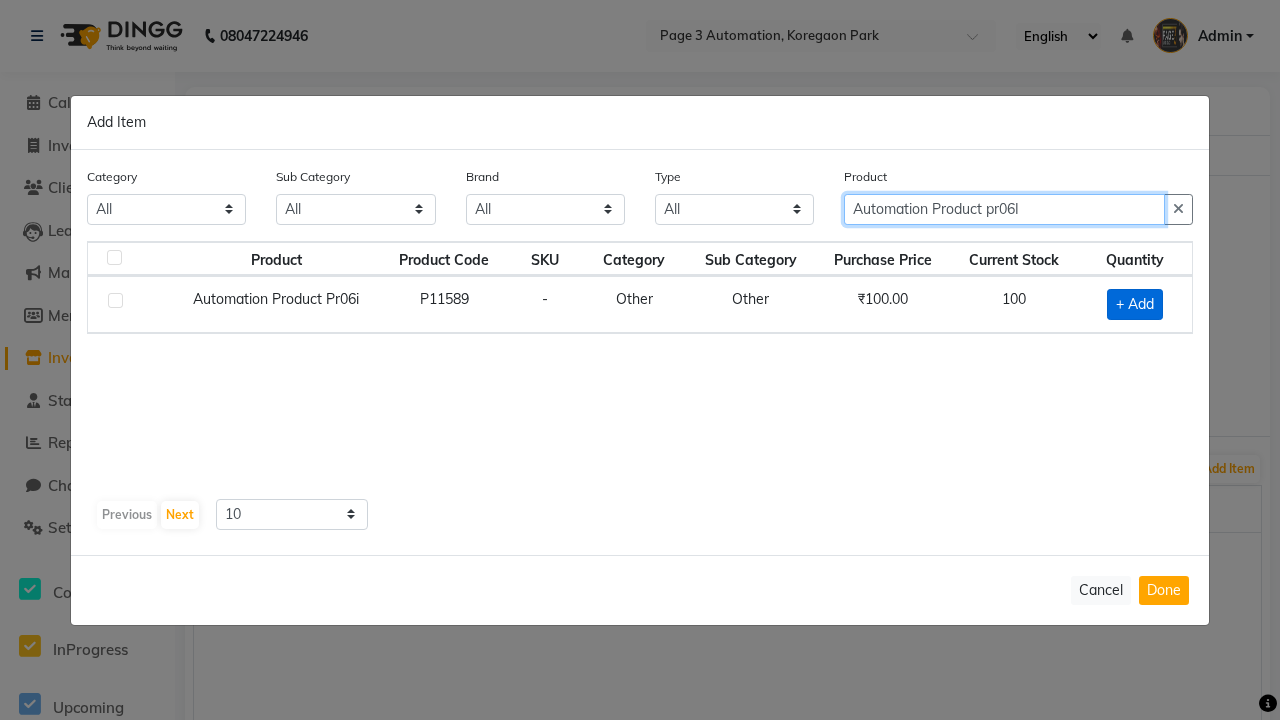 type on "Automation Product pr06I" 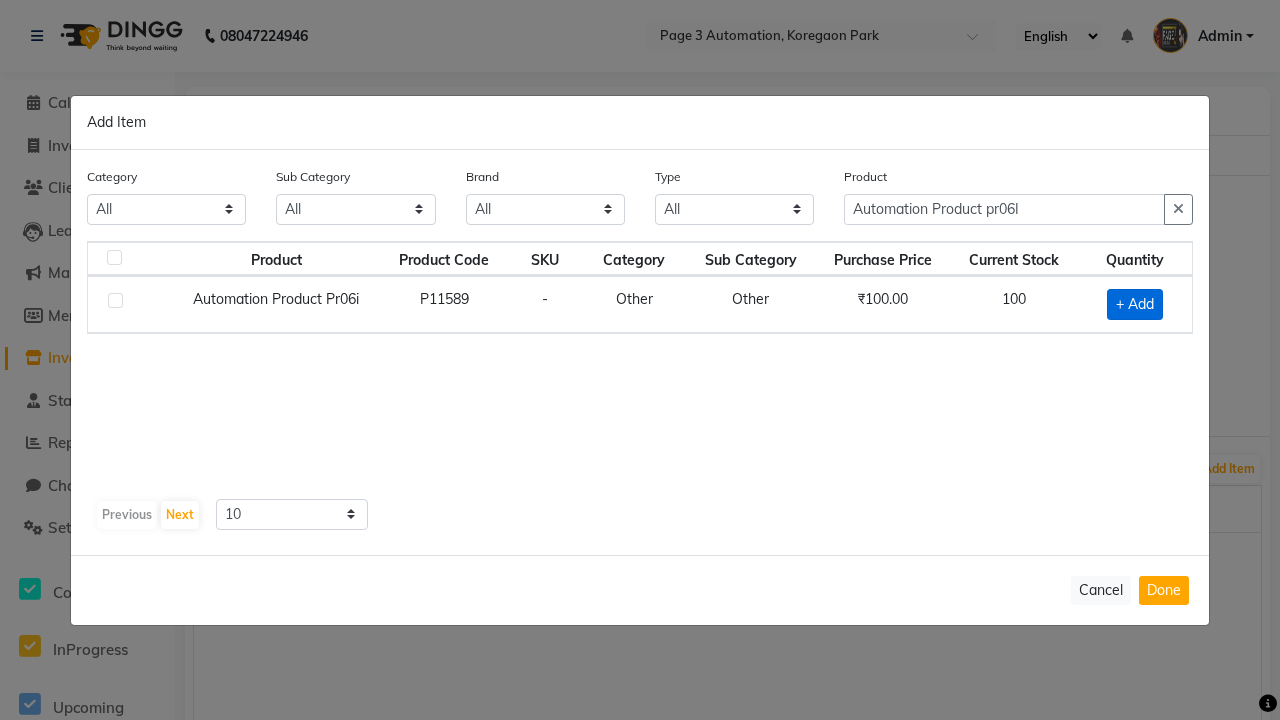 click on "+ Add" 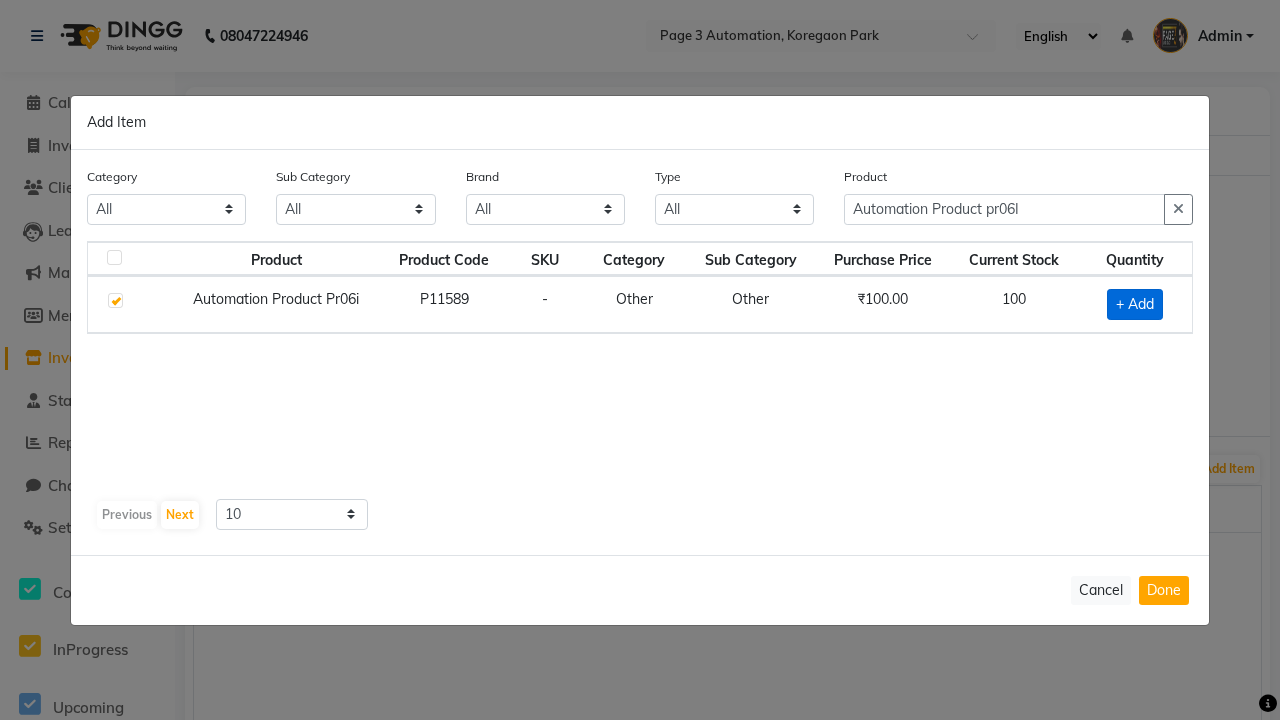 checkbox on "true" 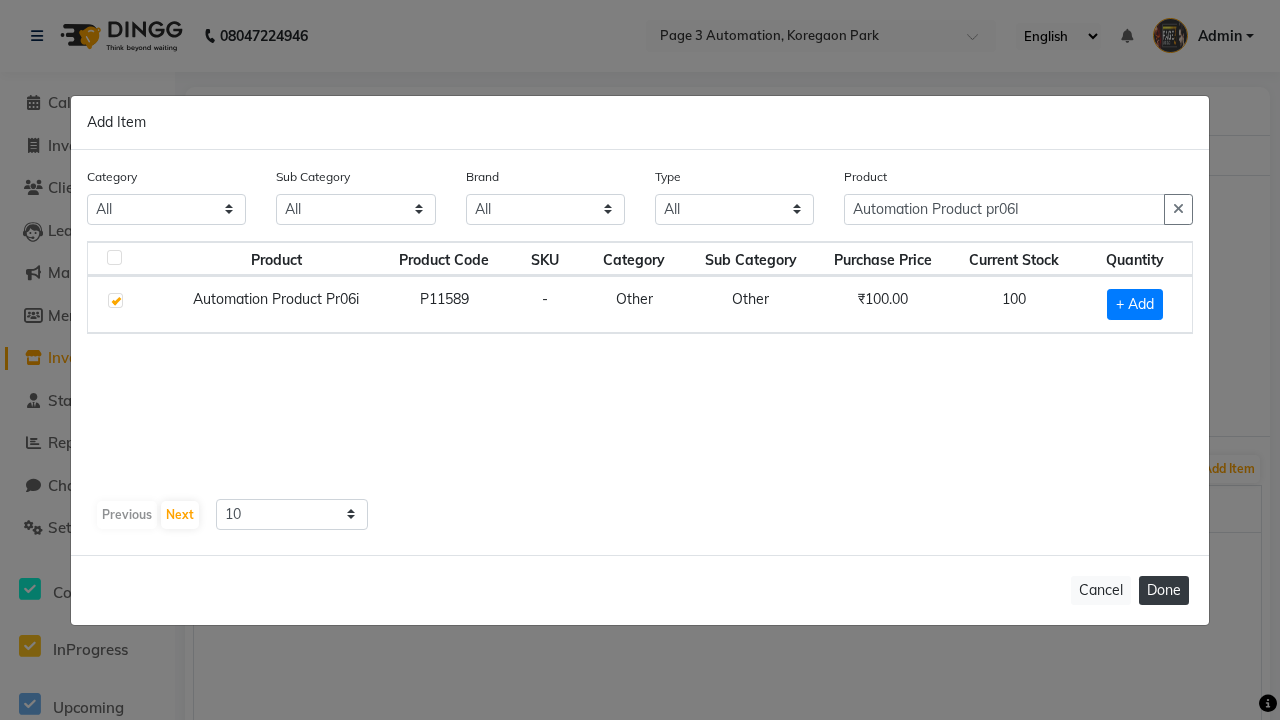 click on "Done" 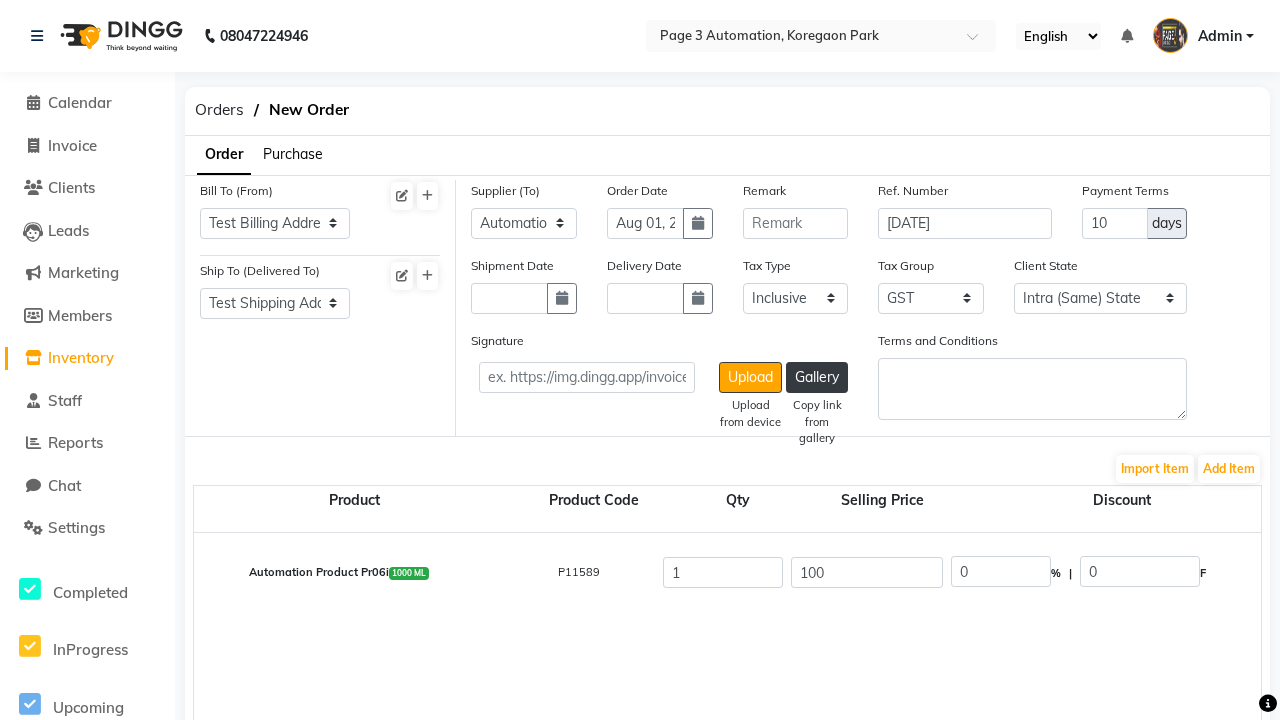 click on "Create" 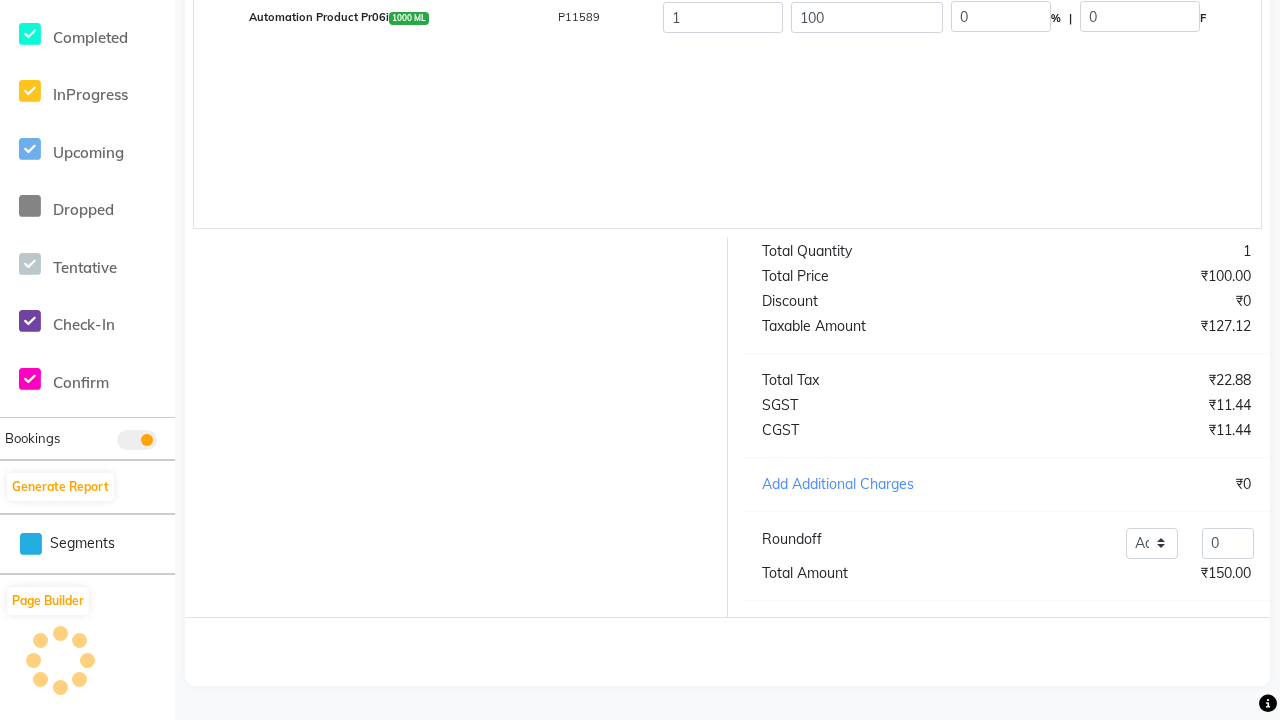 scroll, scrollTop: 505, scrollLeft: 0, axis: vertical 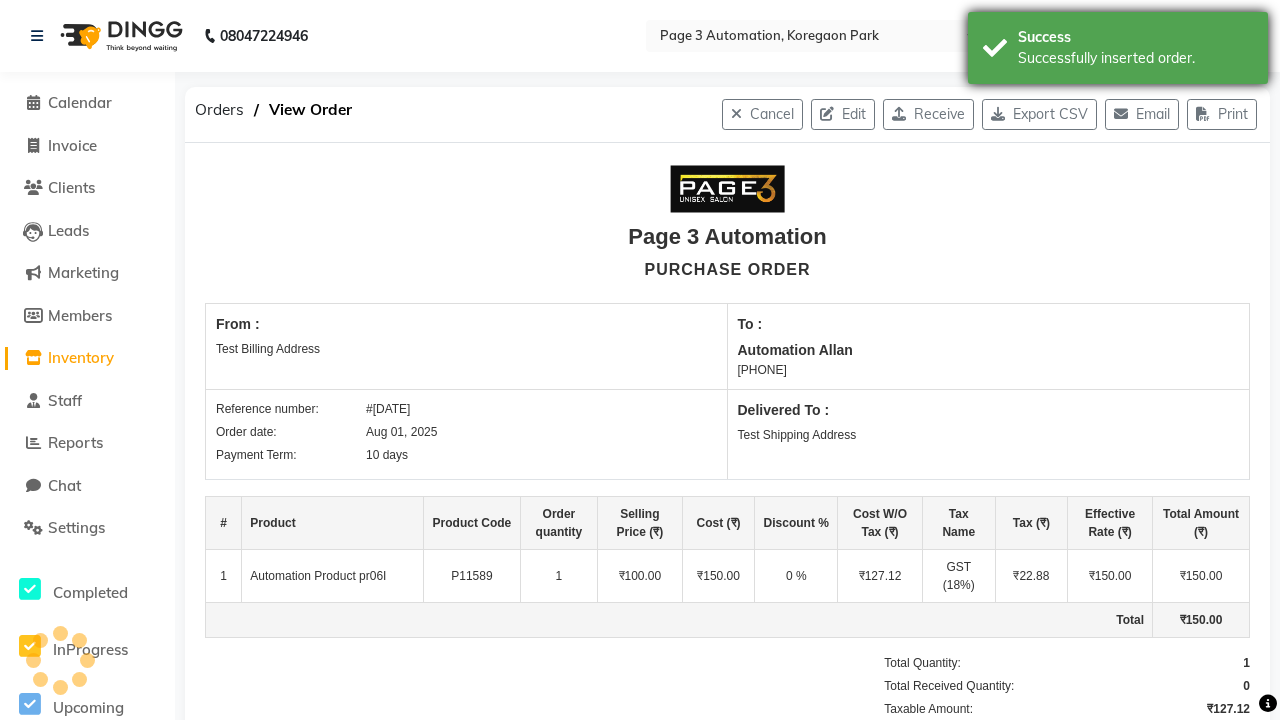 click on "Successfully inserted order." at bounding box center [1135, 58] 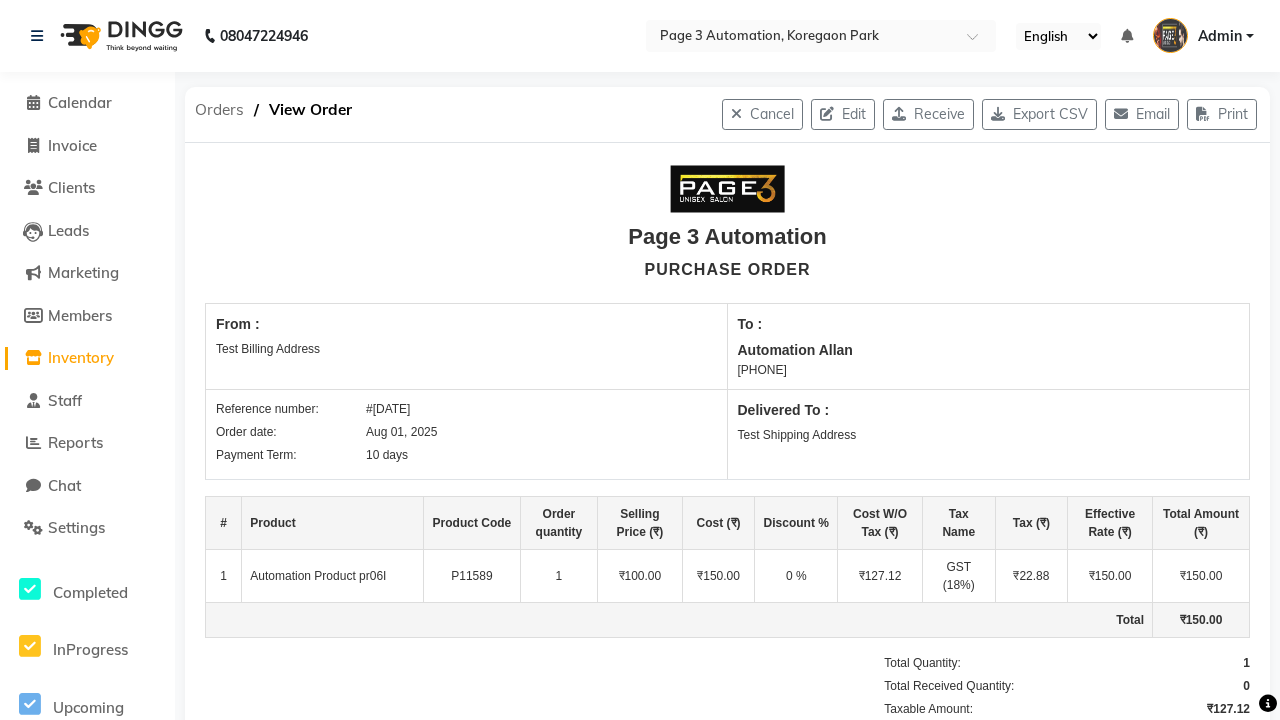 click on "Orders" 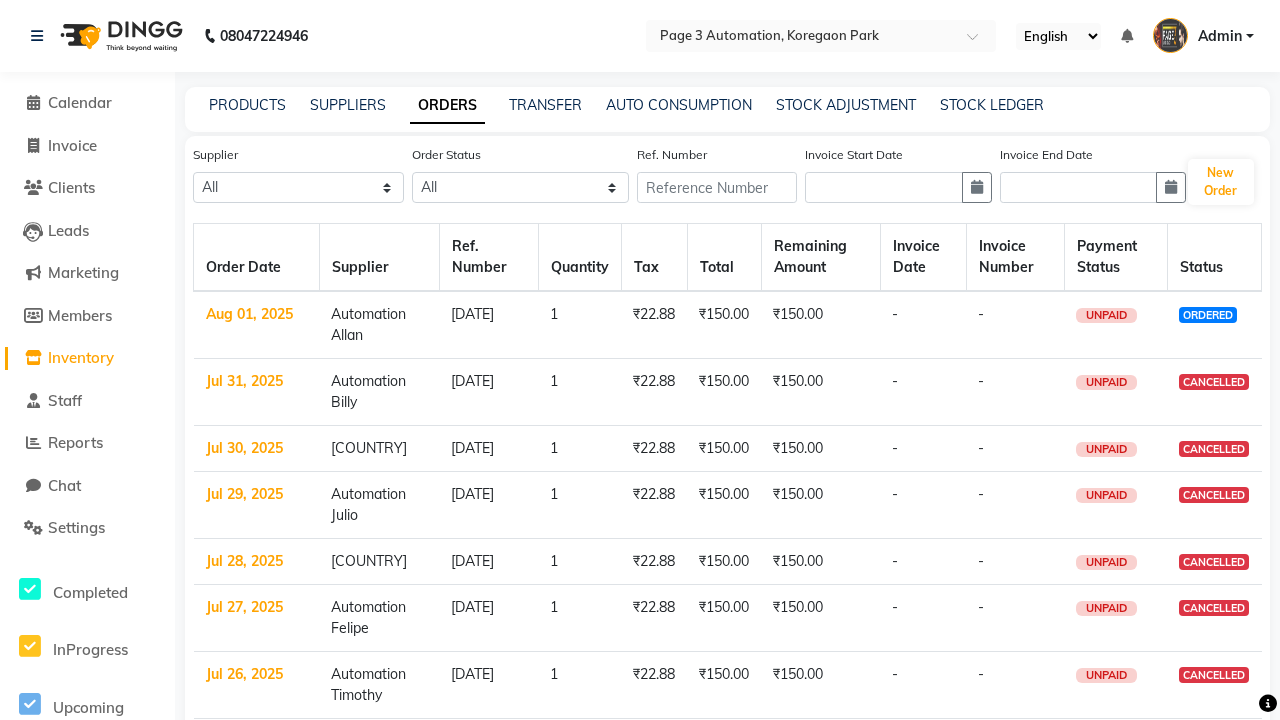 select on "5509" 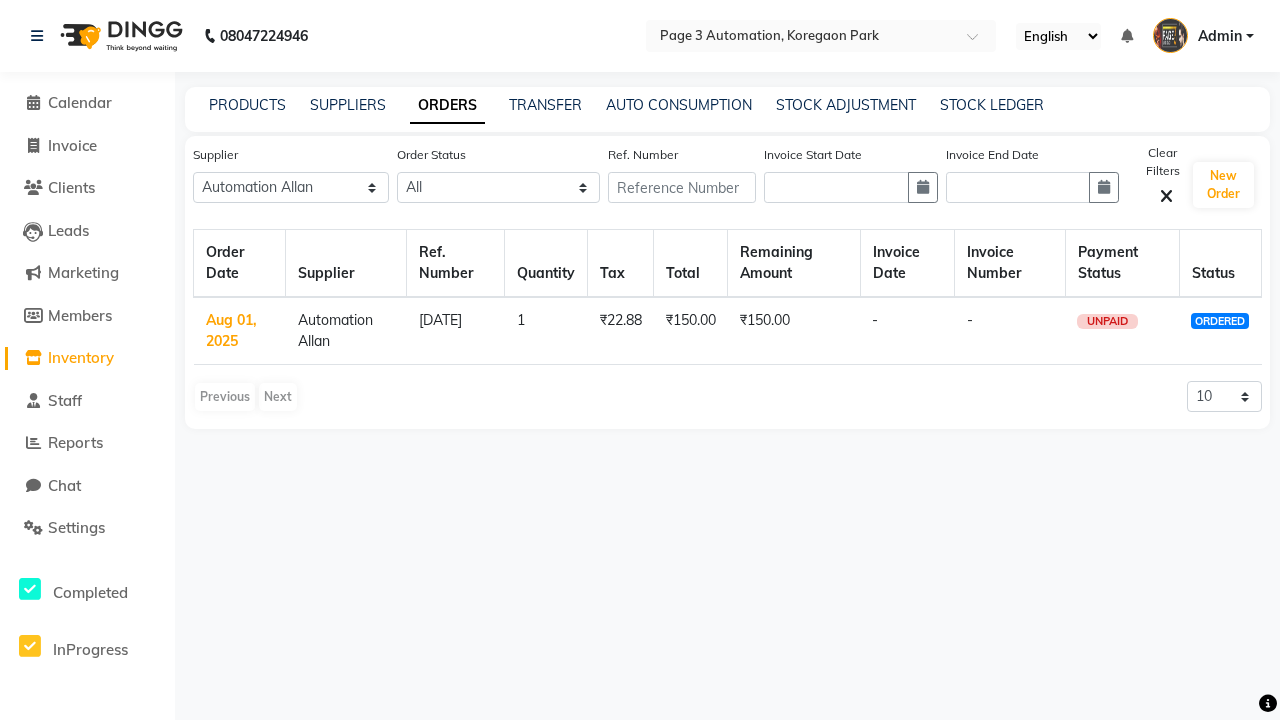 click on "ORDERS" 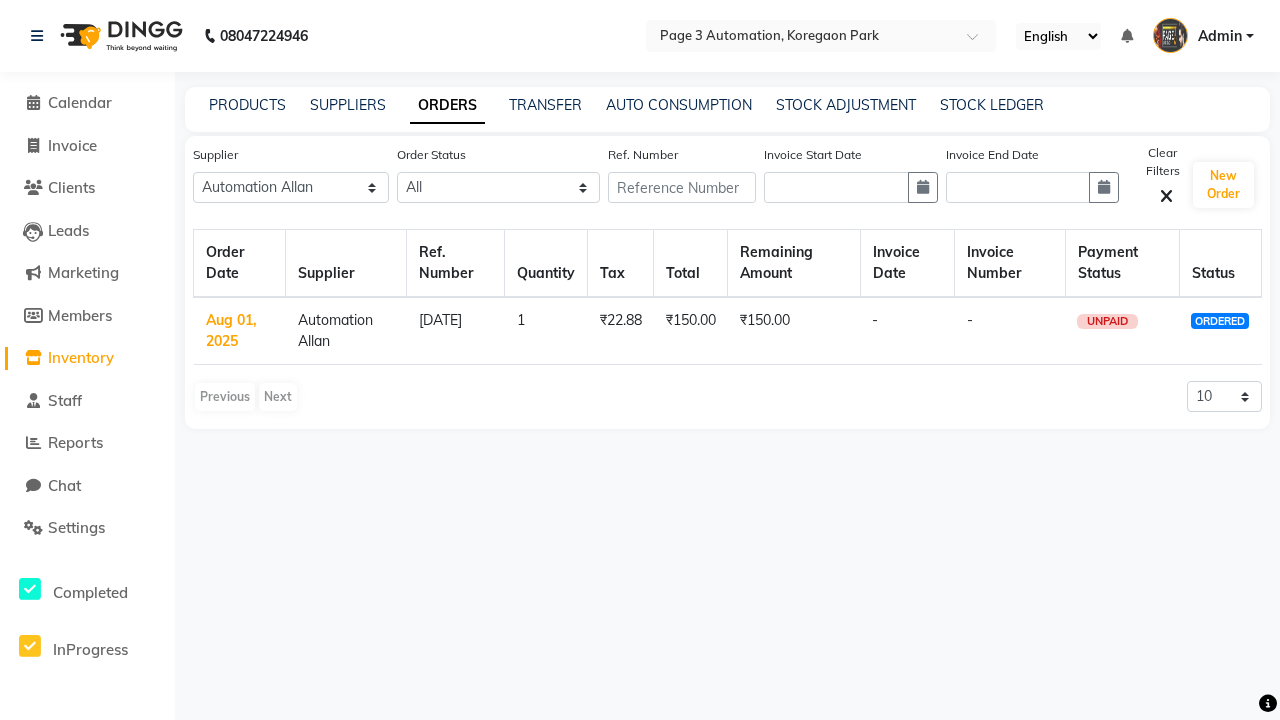 click on "Aug 01, 2025" 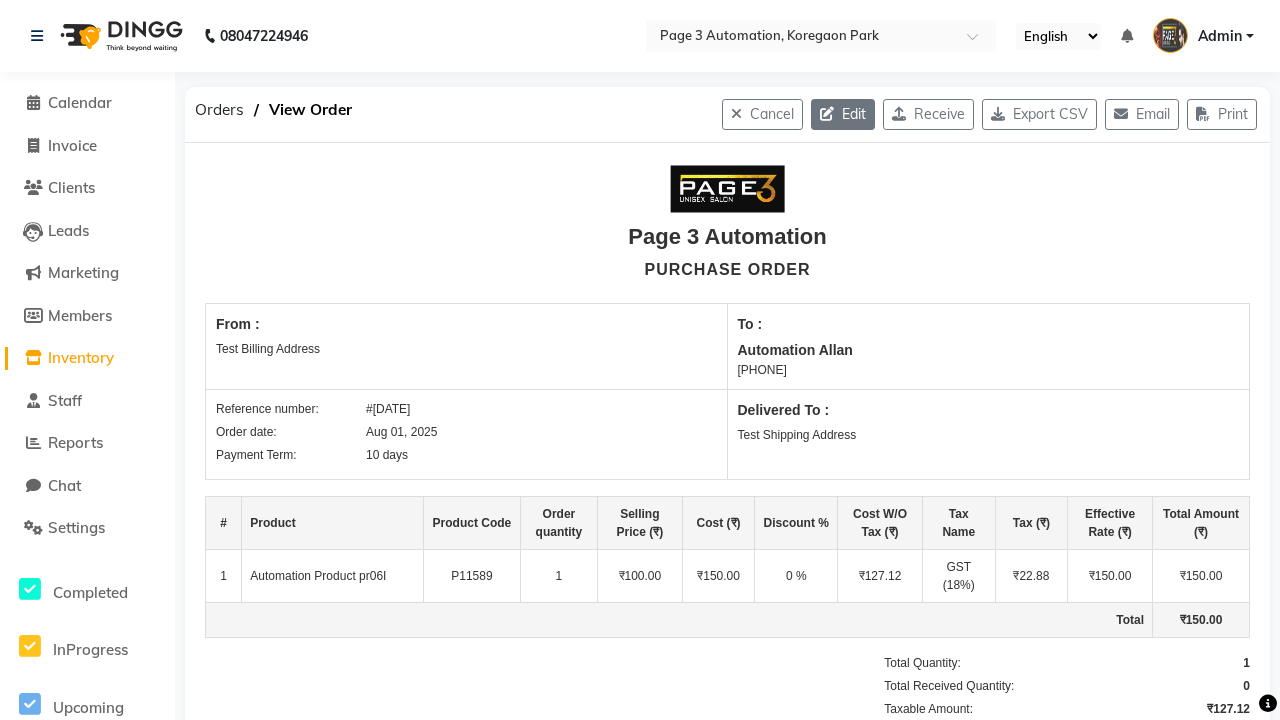 click 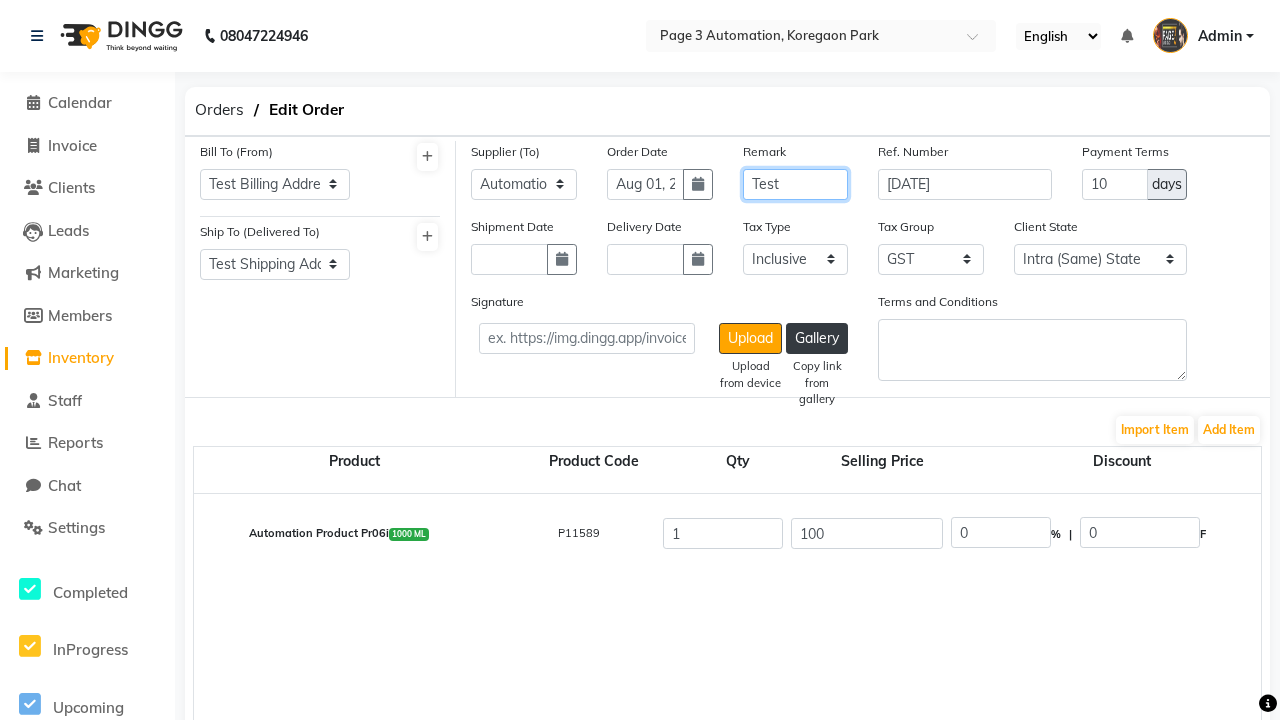 type on "Test" 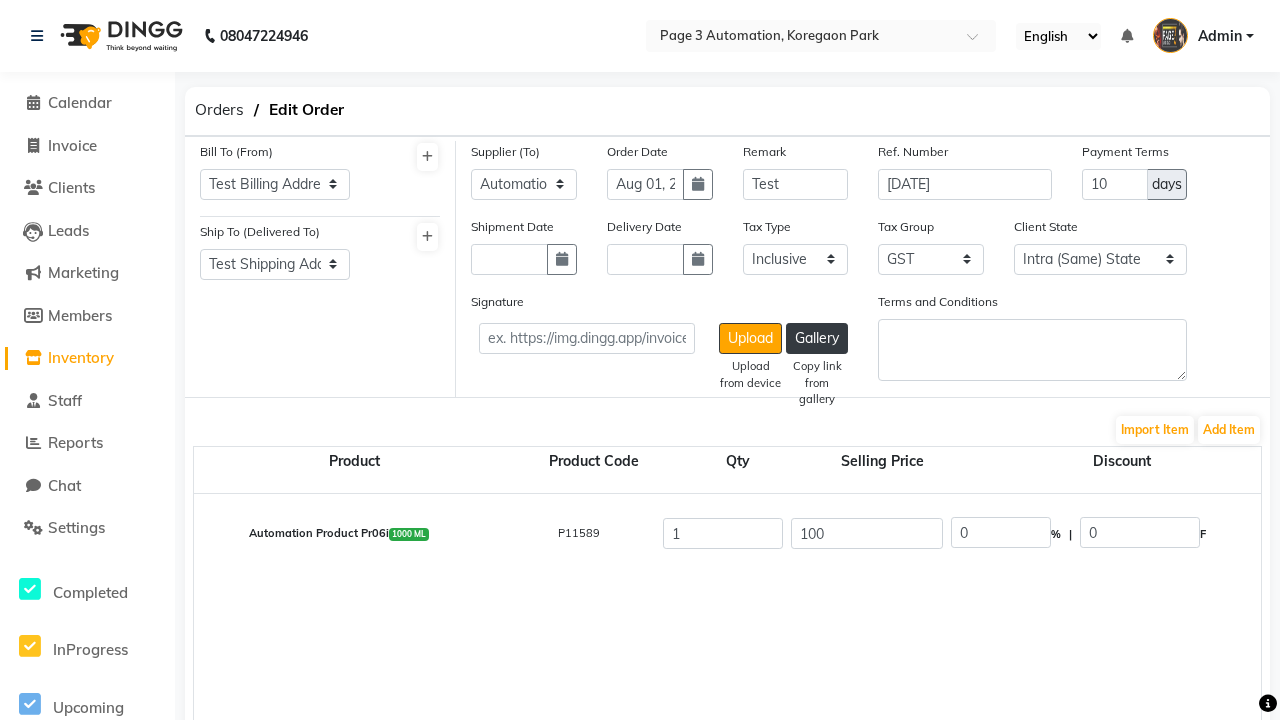 click on "Update" 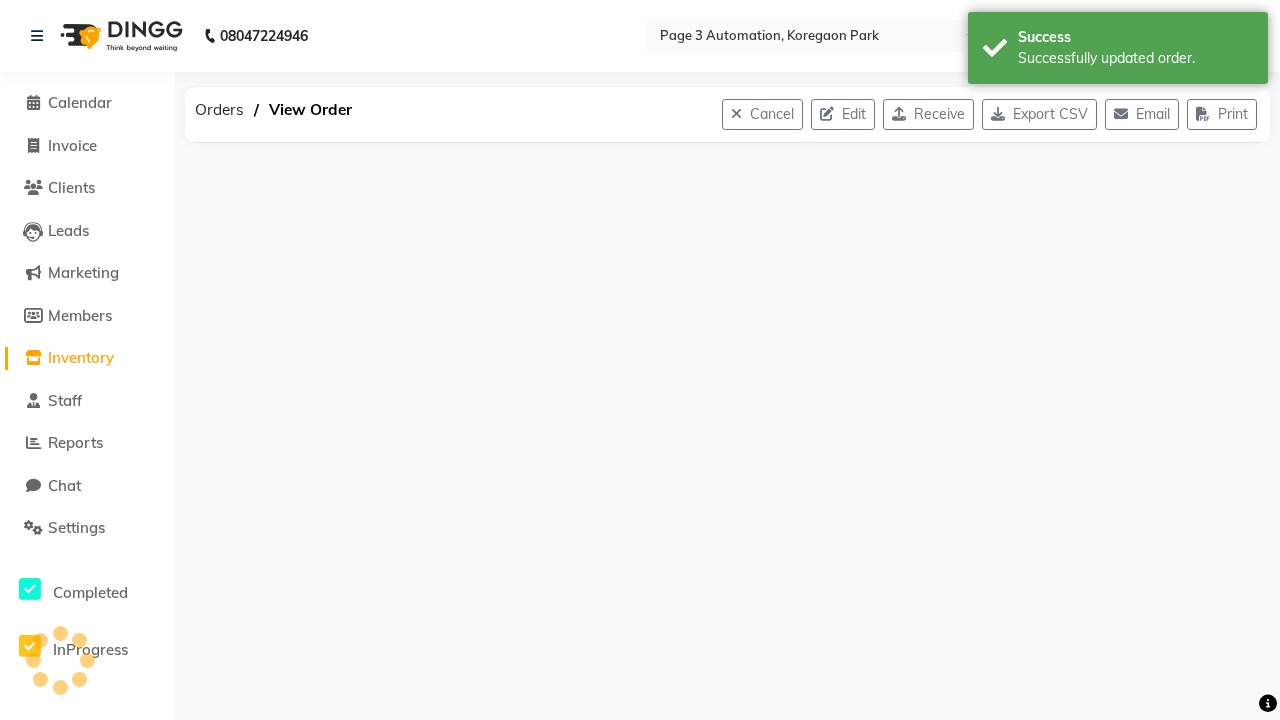 scroll, scrollTop: 0, scrollLeft: 0, axis: both 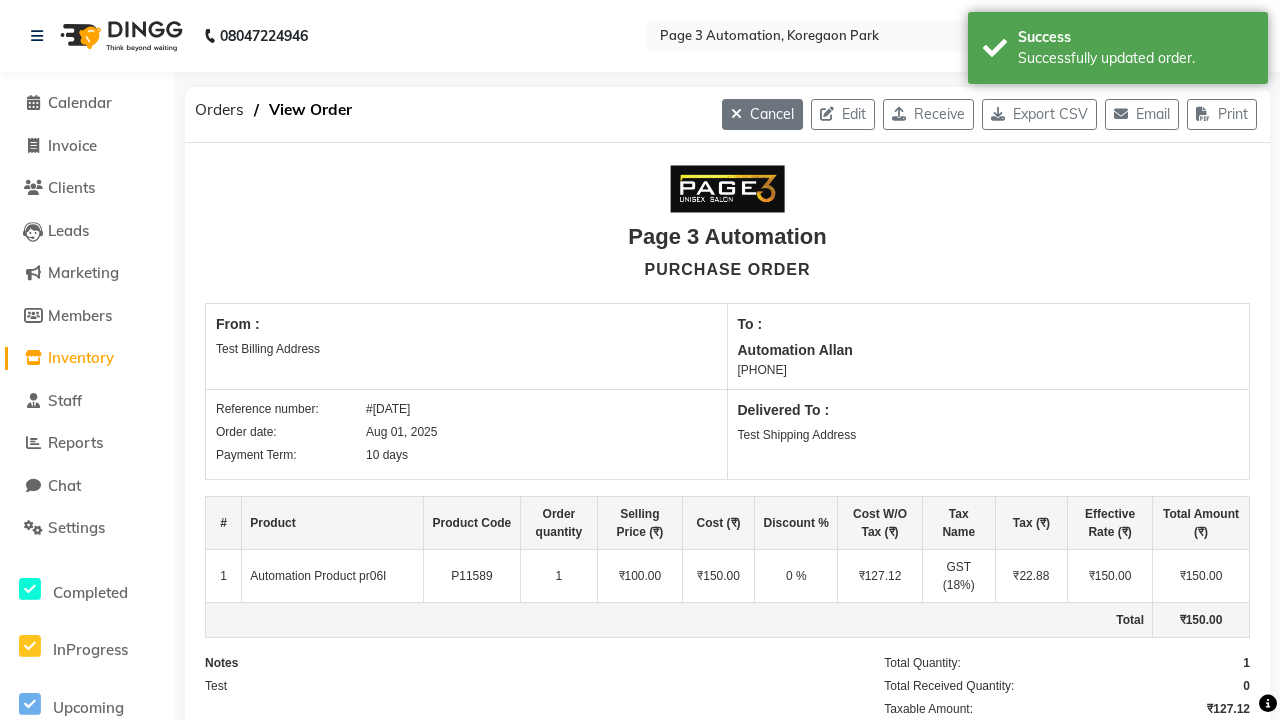 click on "Successfully updated order." at bounding box center [1135, 58] 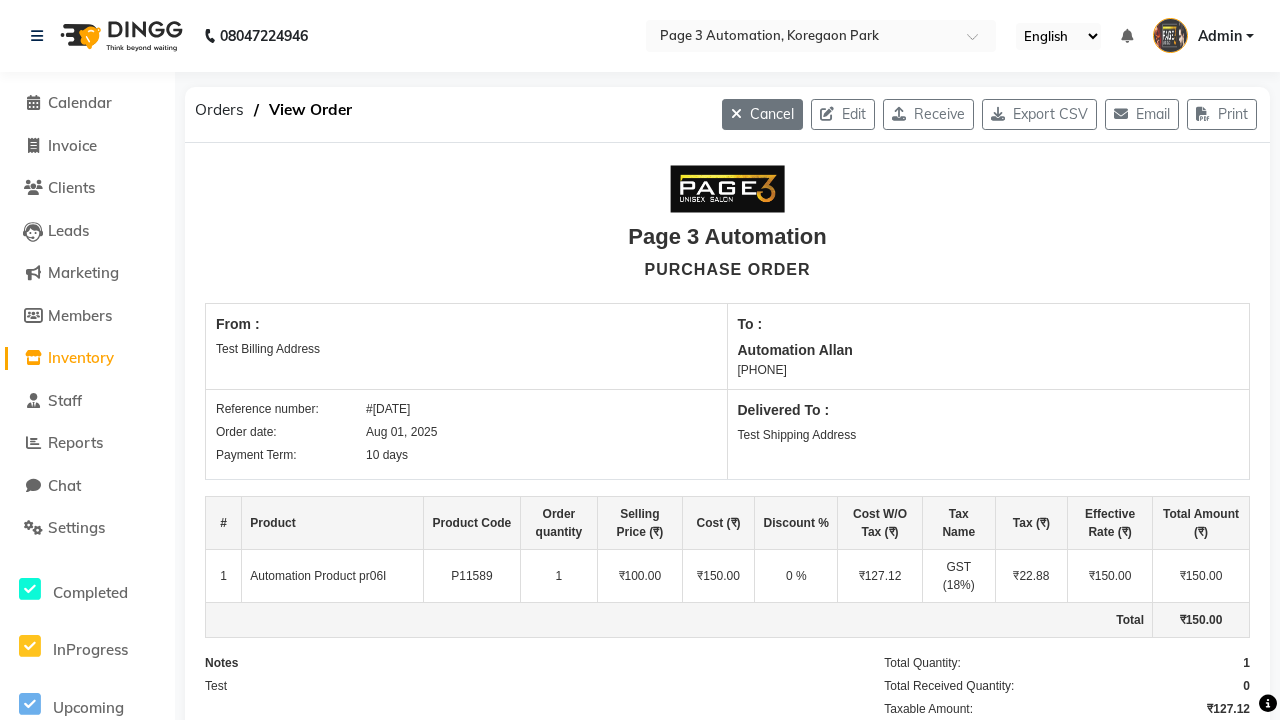 click on "Cancel" 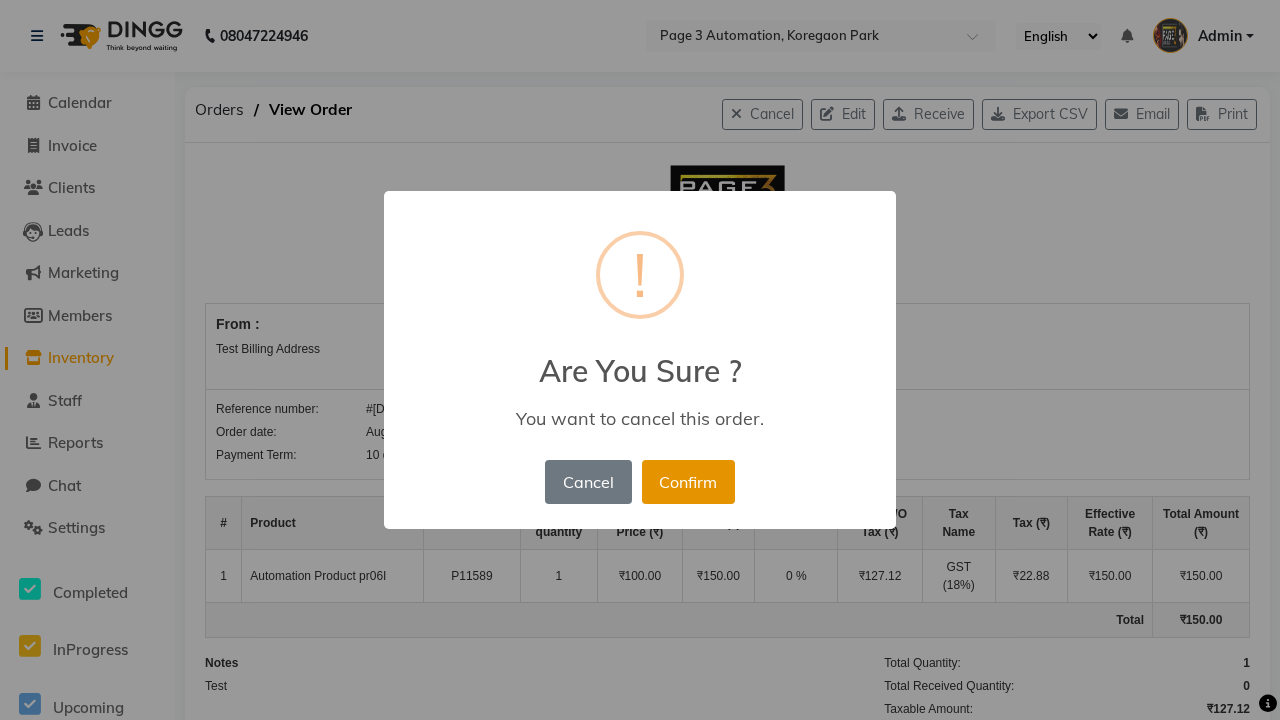 click on "Confirm" at bounding box center [688, 482] 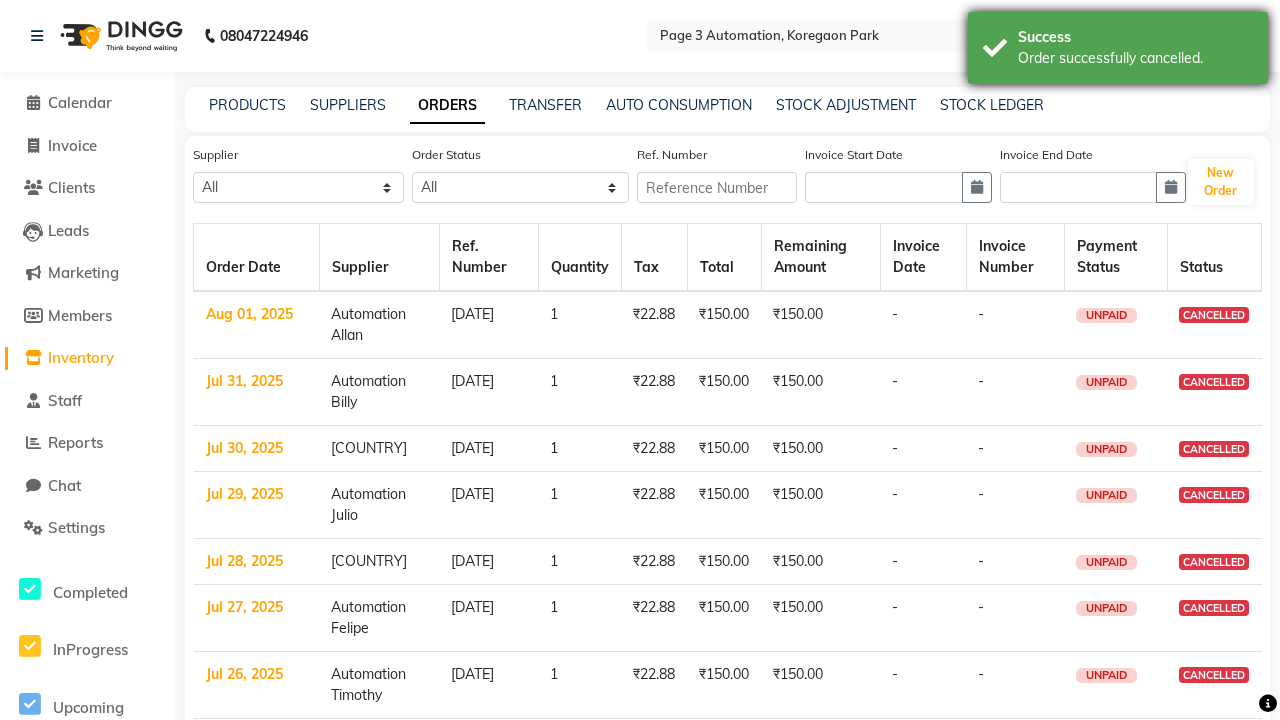 click on "Order successfully cancelled." at bounding box center (1135, 58) 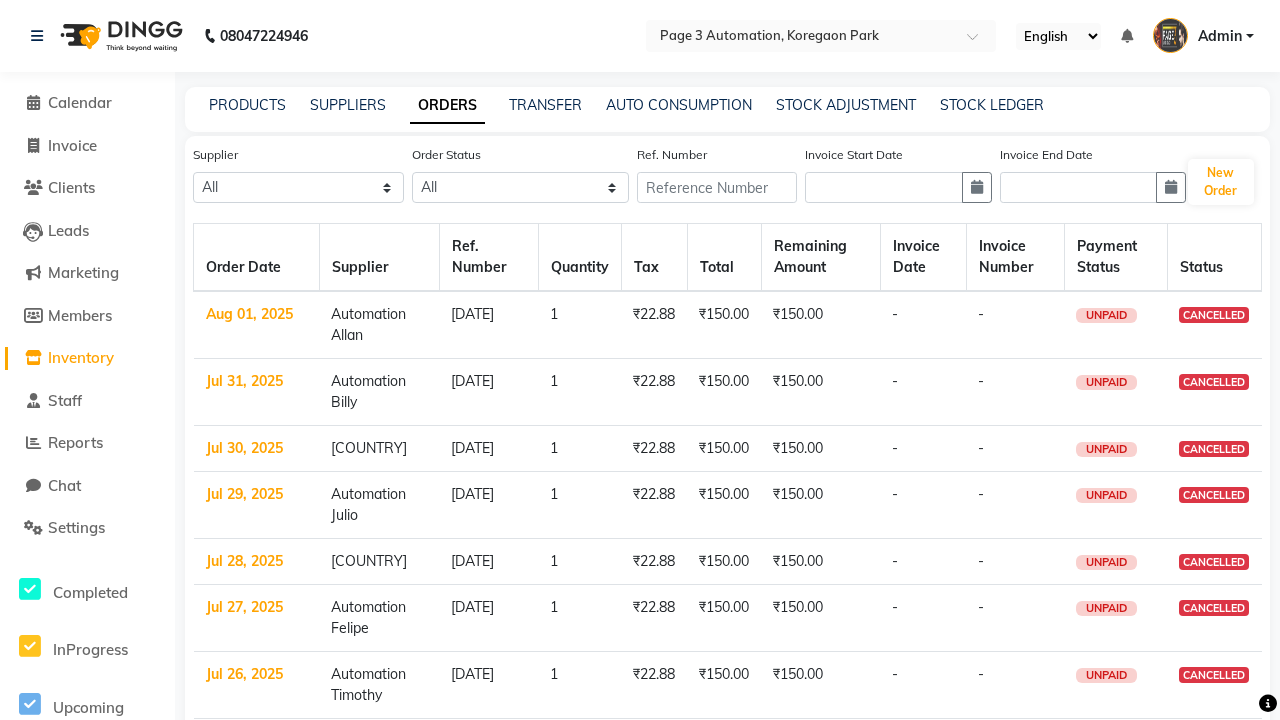 select on "5509" 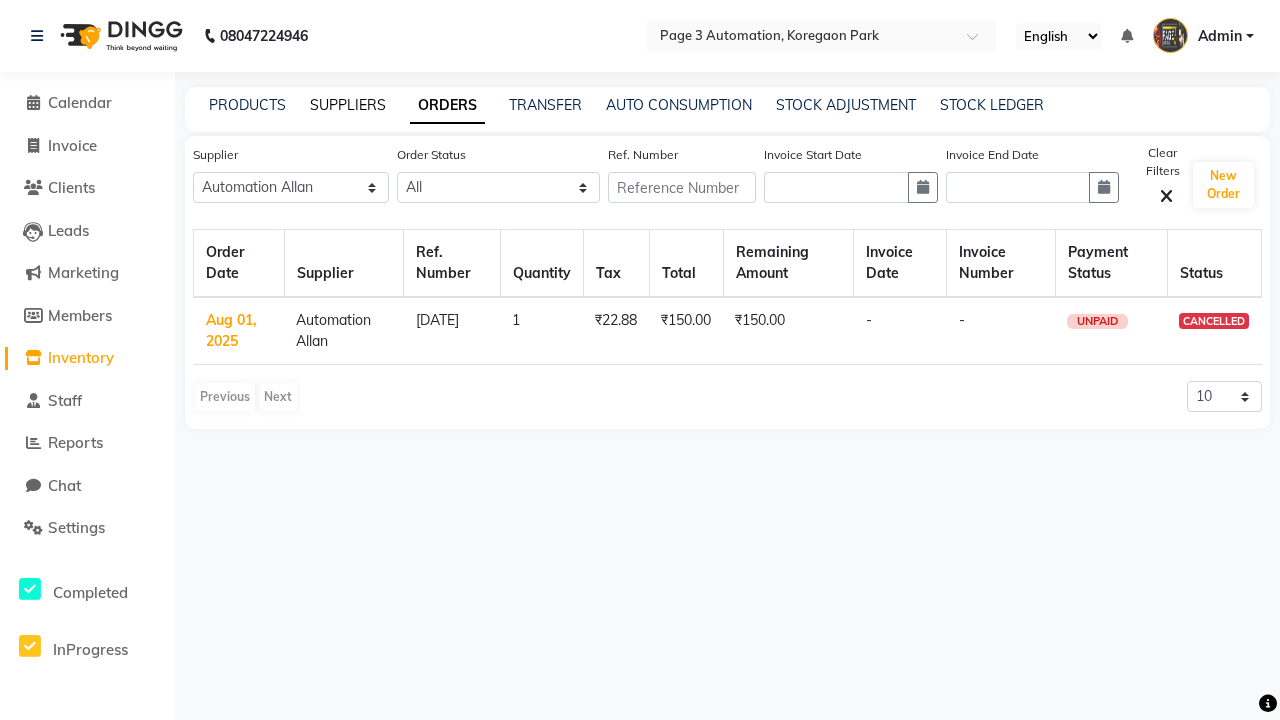 click on "SUPPLIERS" 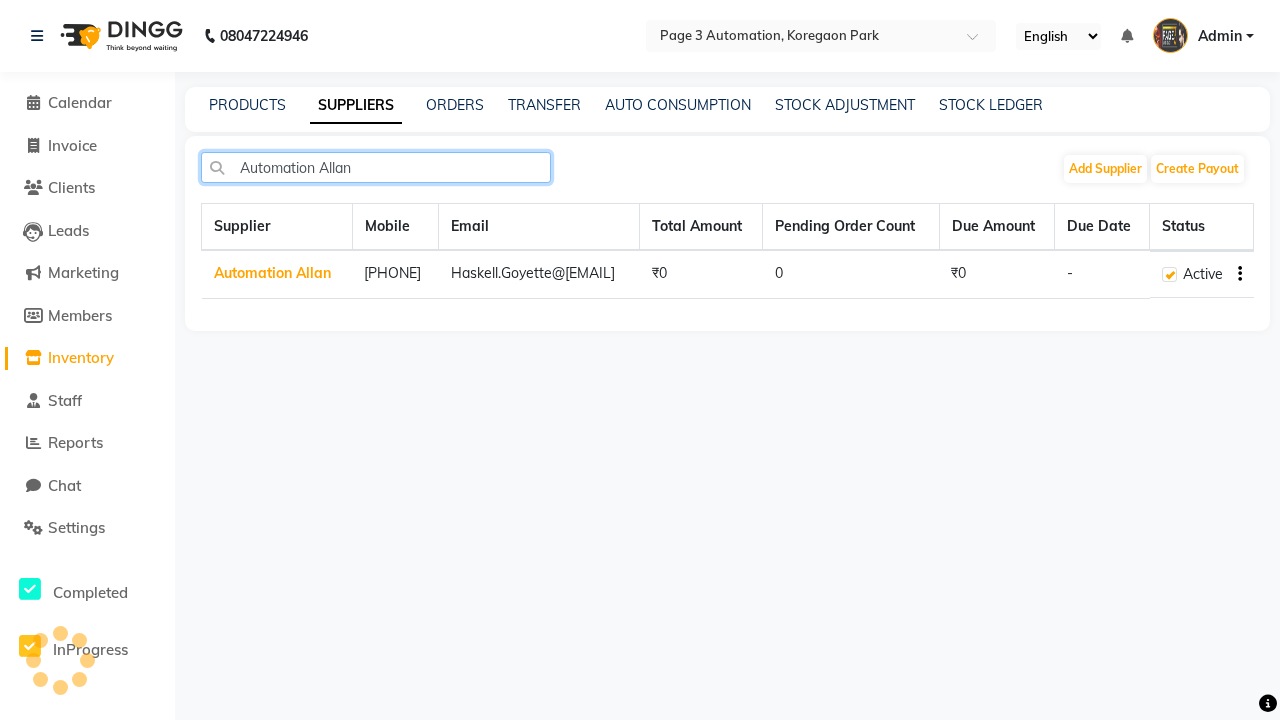 type on "Automation Allan" 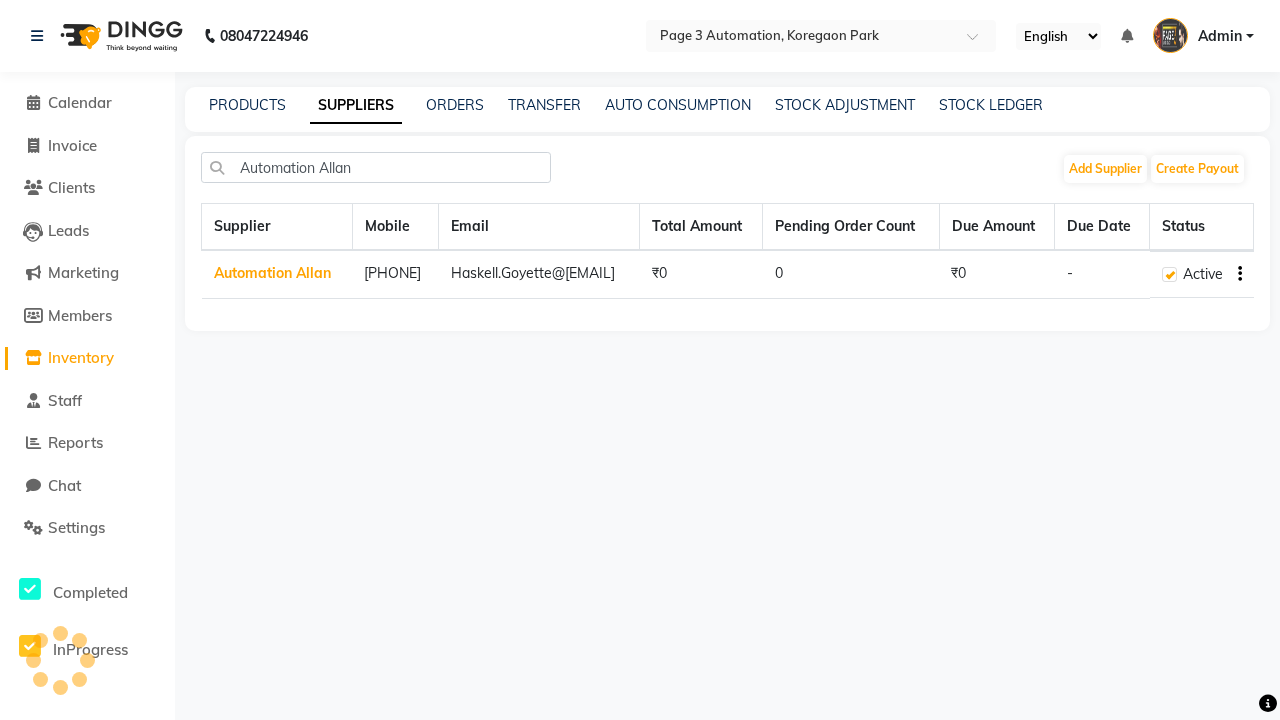 click 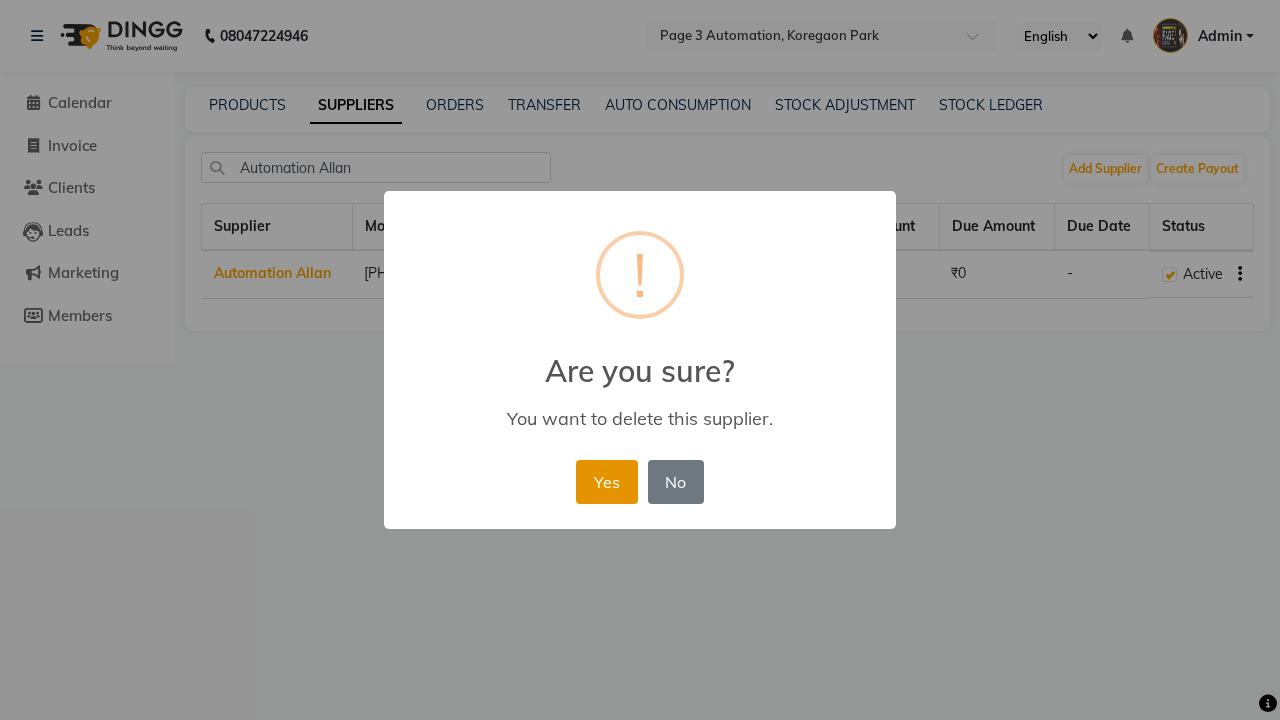 click on "Yes" at bounding box center (606, 482) 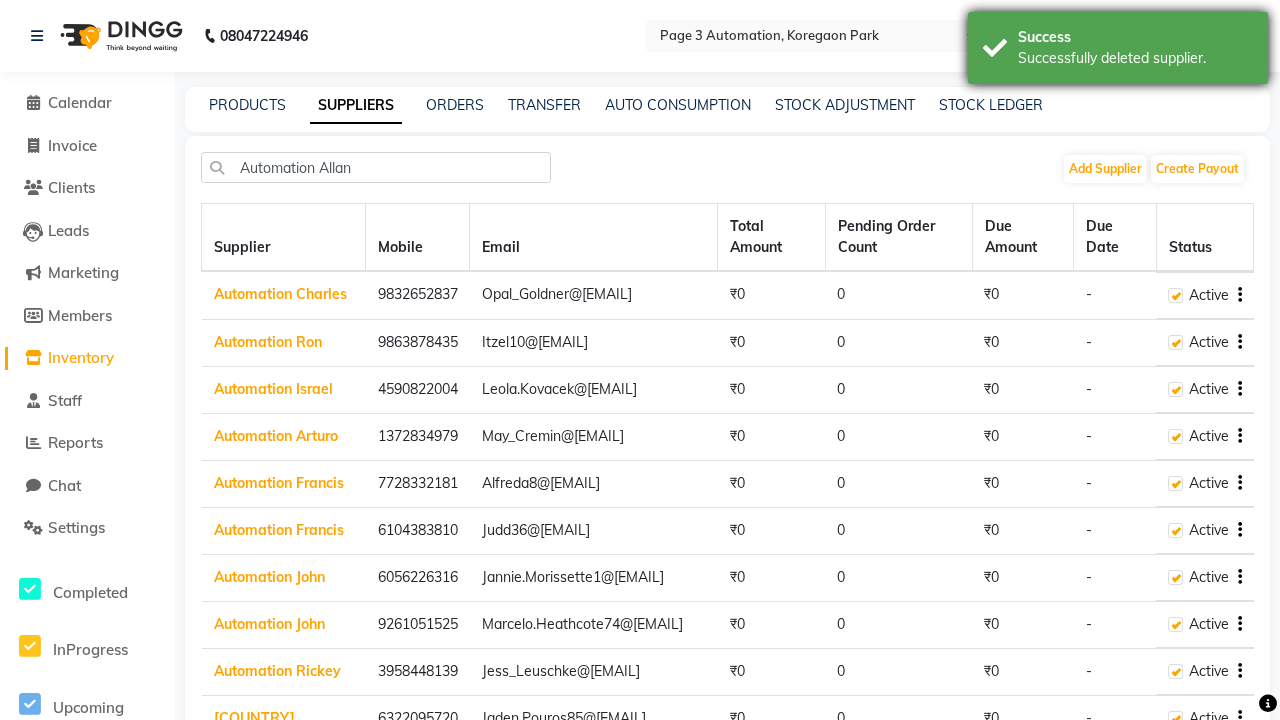 click on "Successfully deleted supplier." at bounding box center (1135, 58) 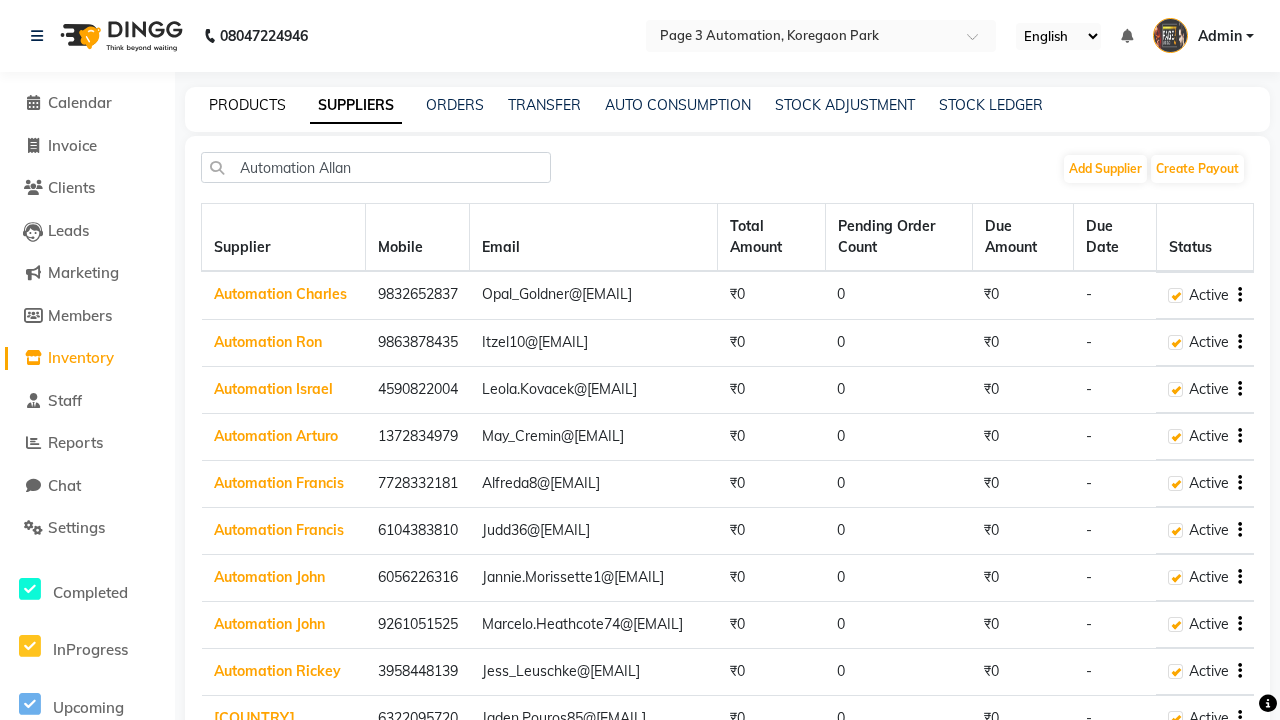 click on "PRODUCTS" 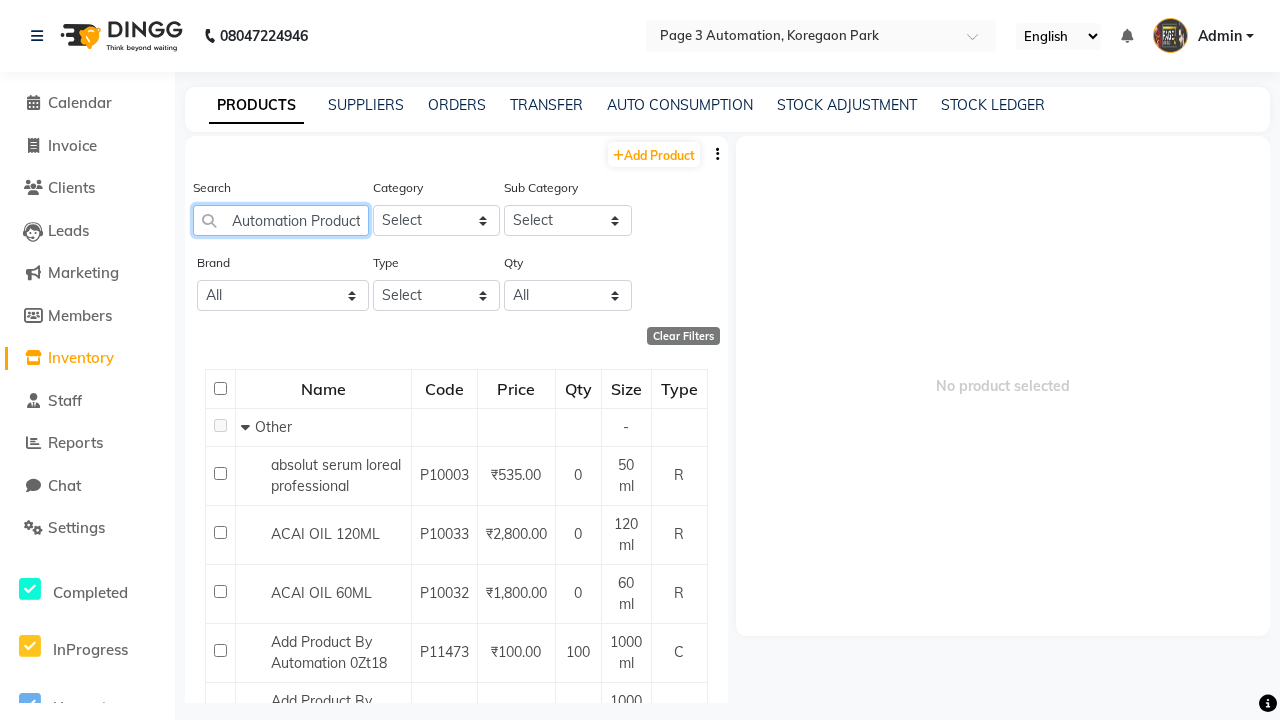scroll, scrollTop: 0, scrollLeft: 38, axis: horizontal 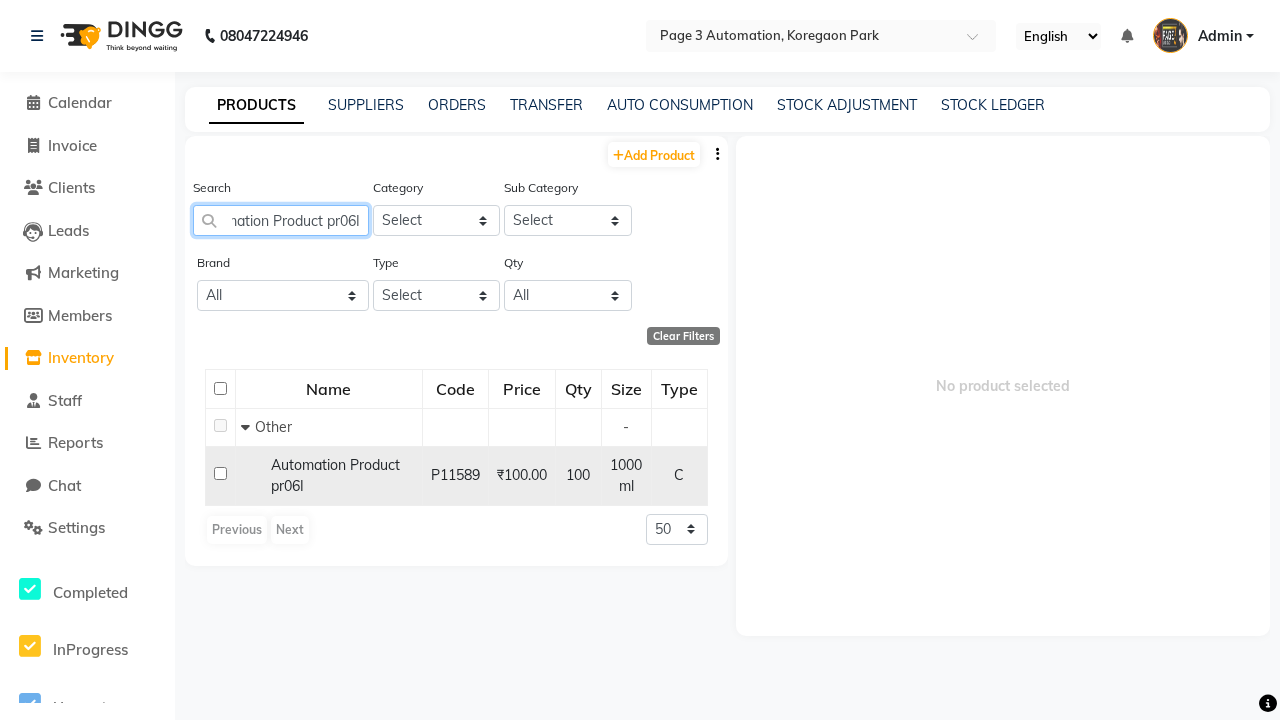 type on "Automation Product pr06I" 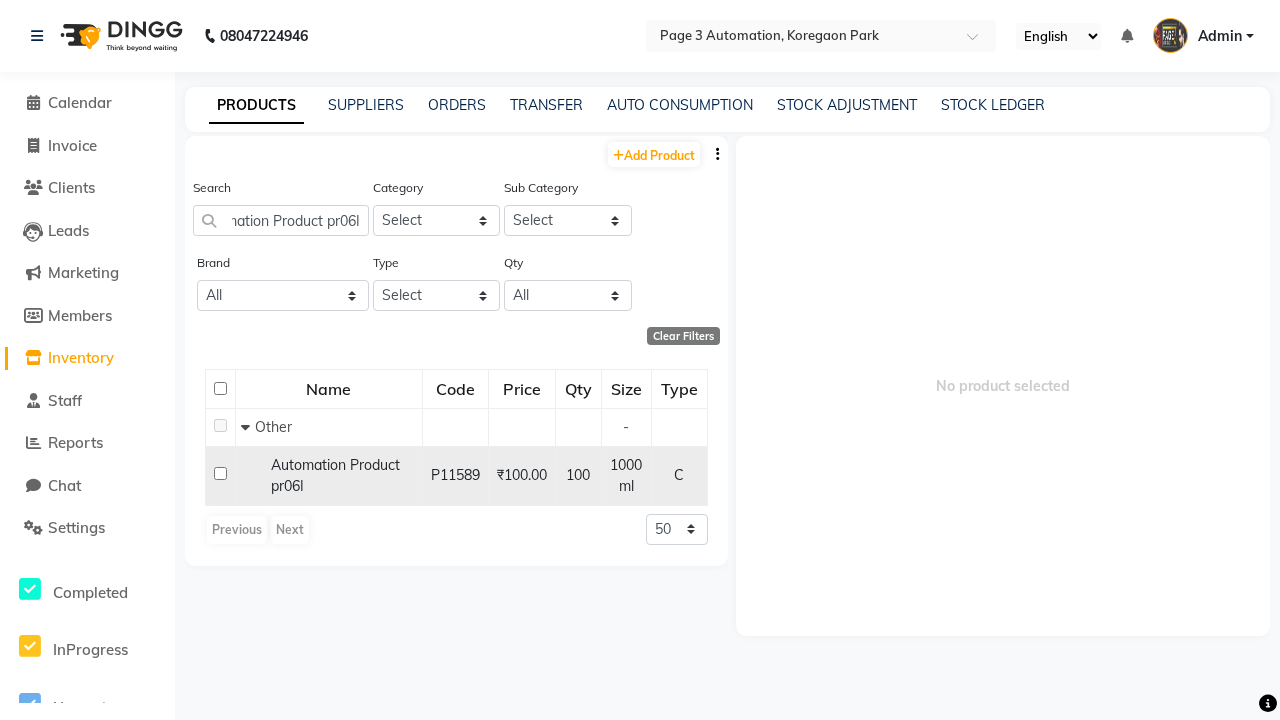 click 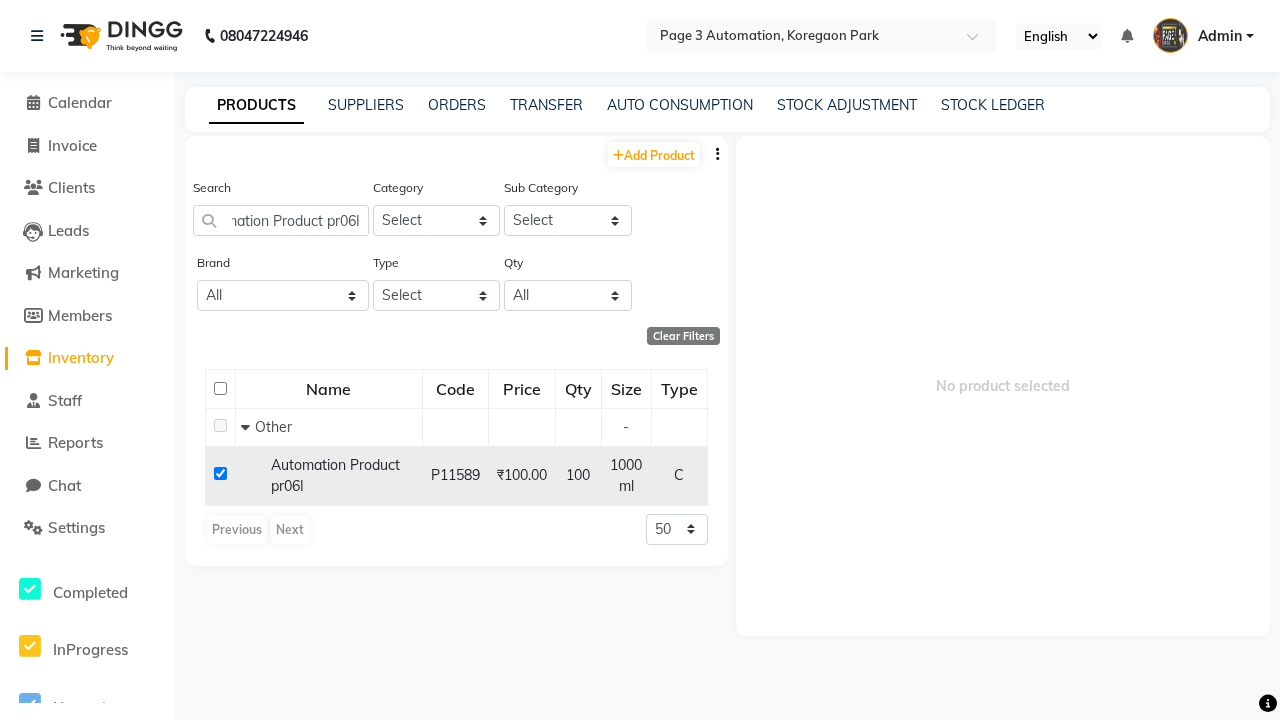 checkbox on "true" 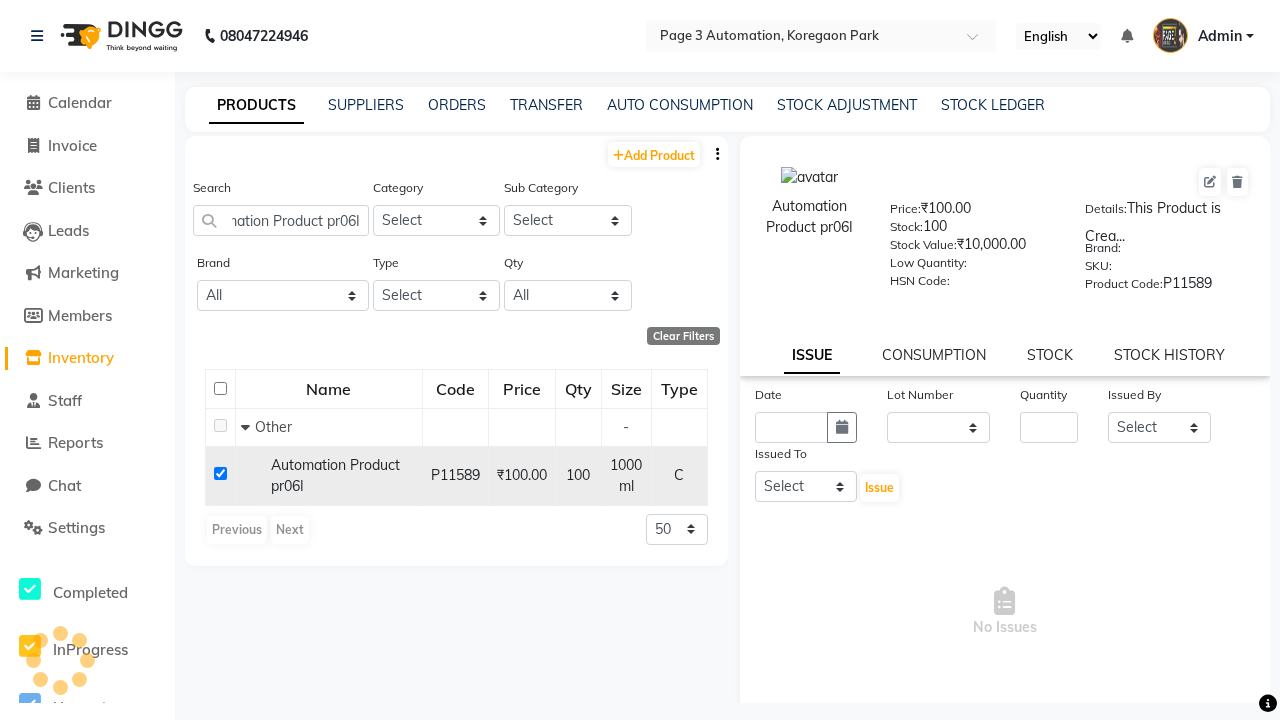 scroll, scrollTop: 0, scrollLeft: 0, axis: both 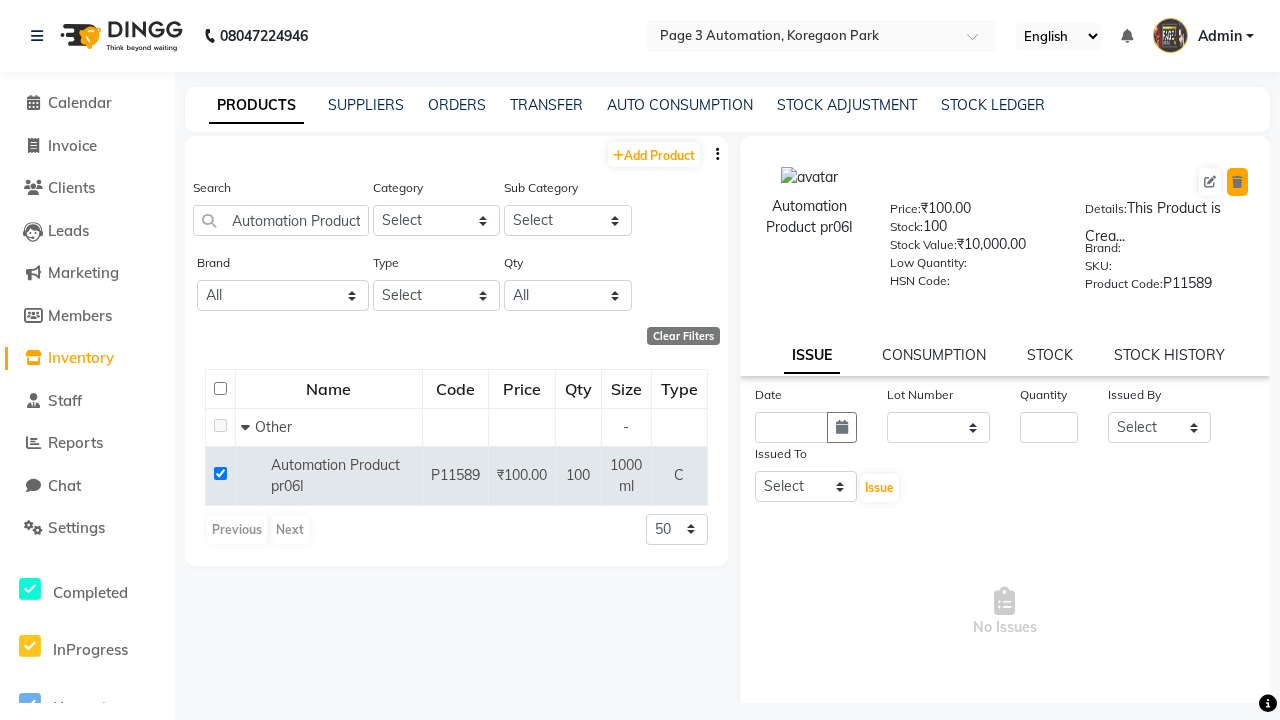 click 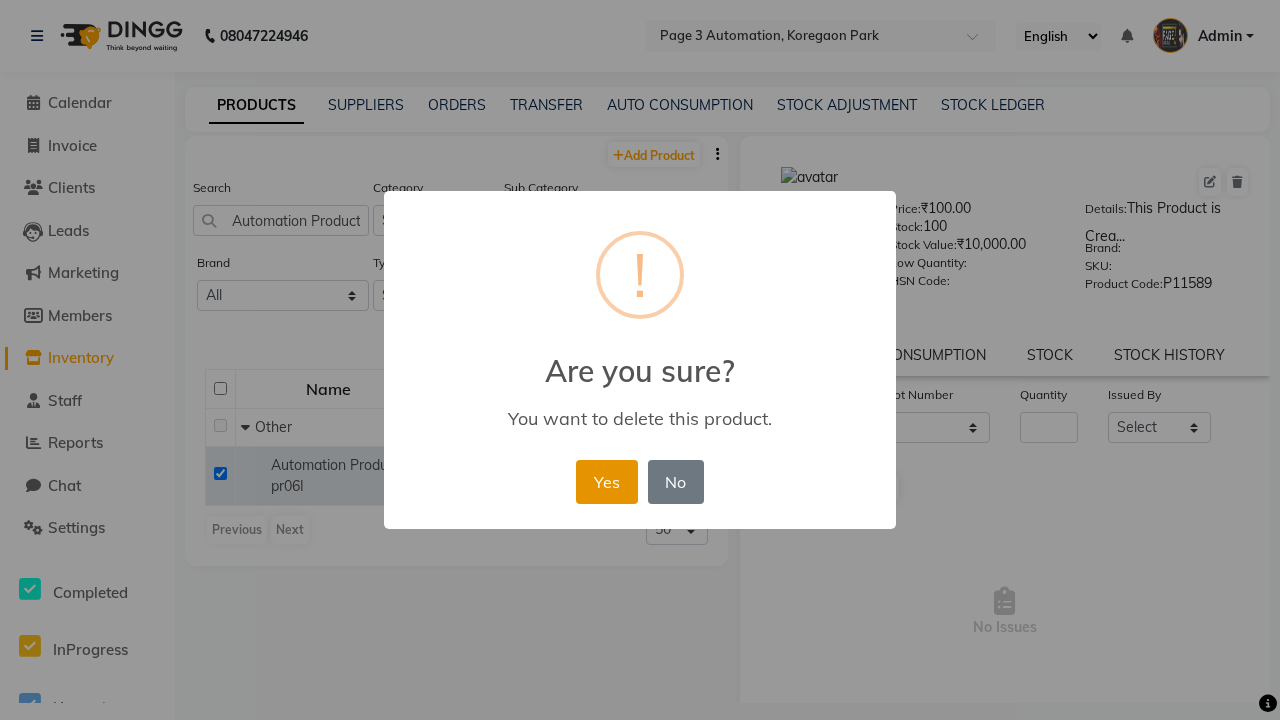 click on "Yes" at bounding box center (606, 482) 